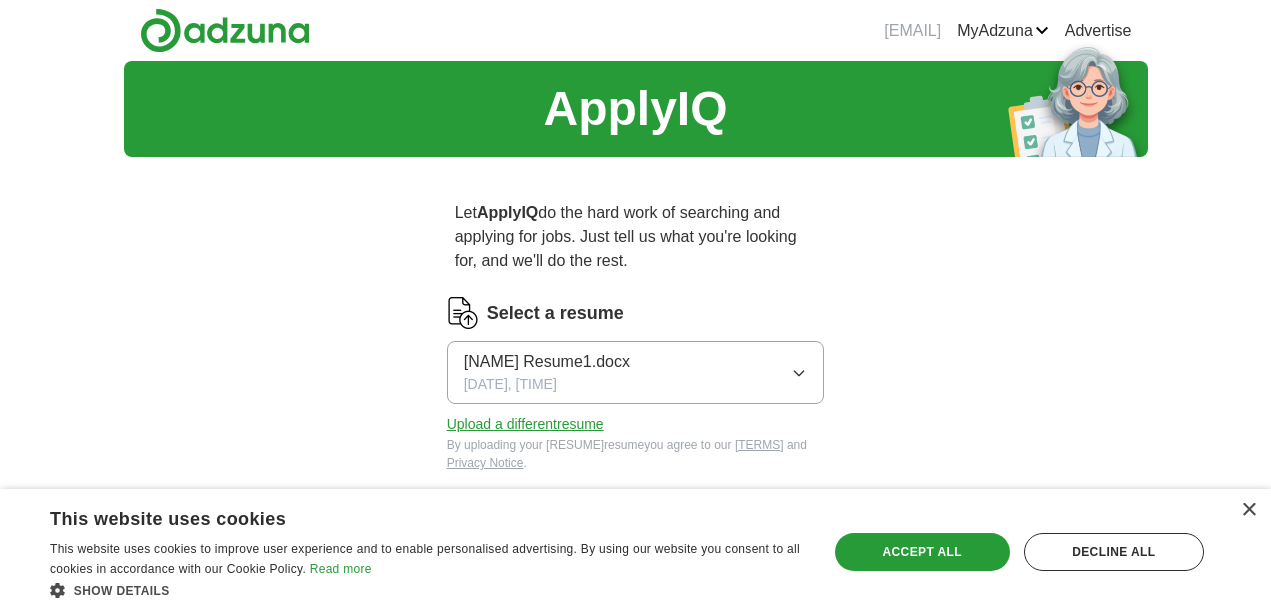 scroll, scrollTop: 400, scrollLeft: 0, axis: vertical 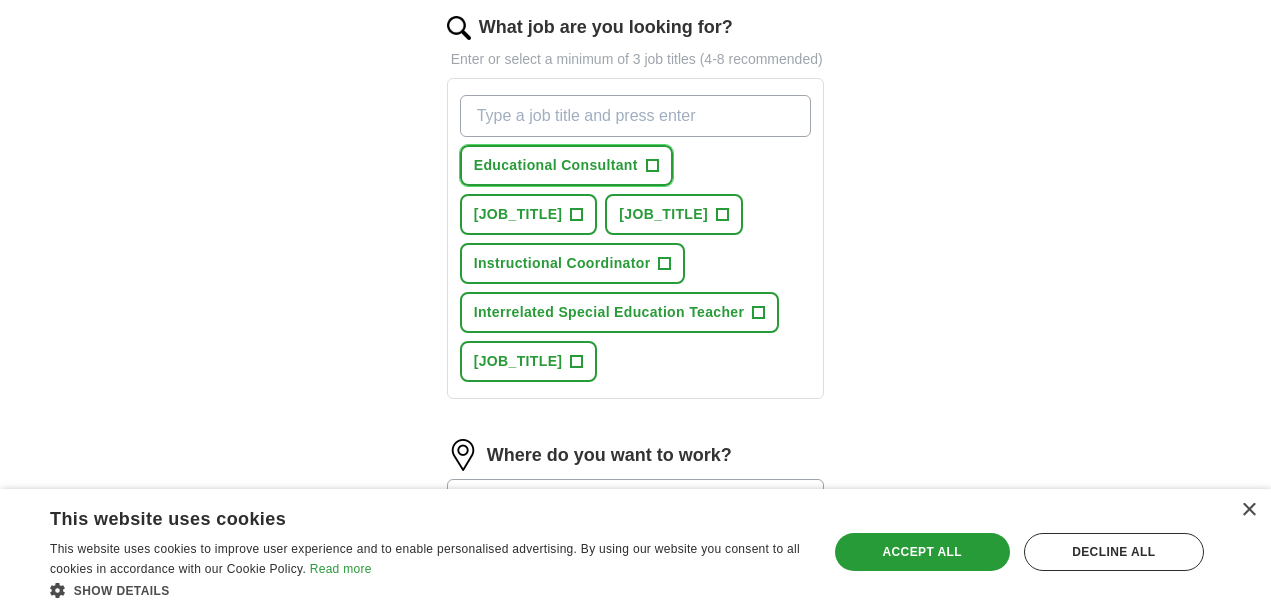 click on "+" at bounding box center [652, 166] 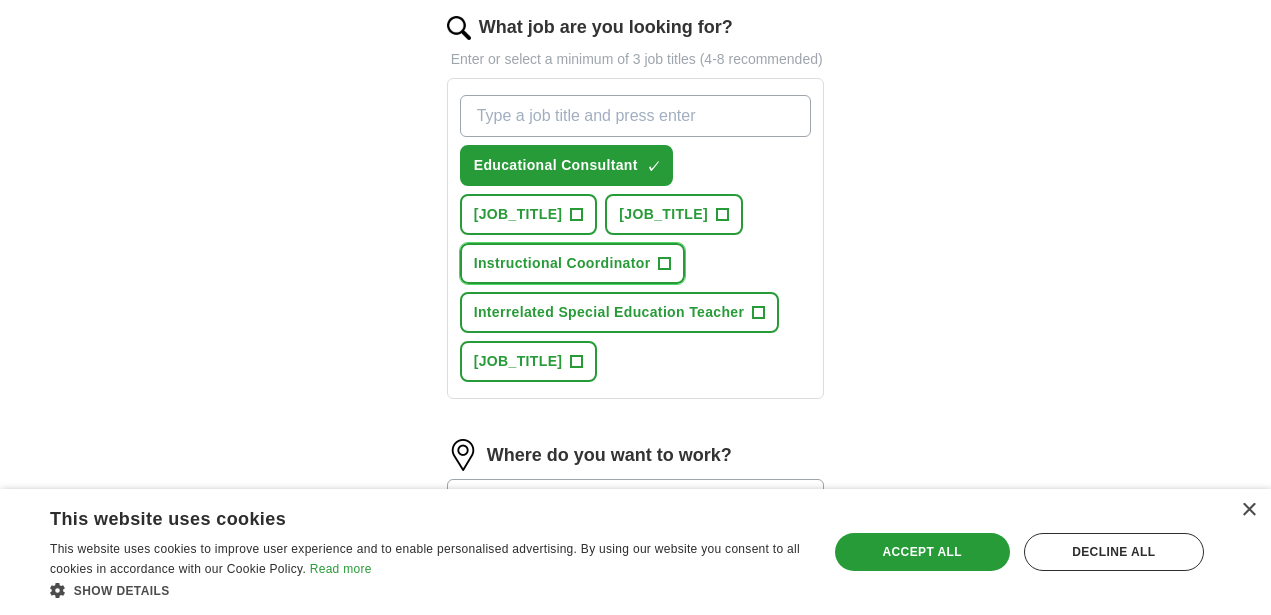 click on "+" at bounding box center [577, 215] 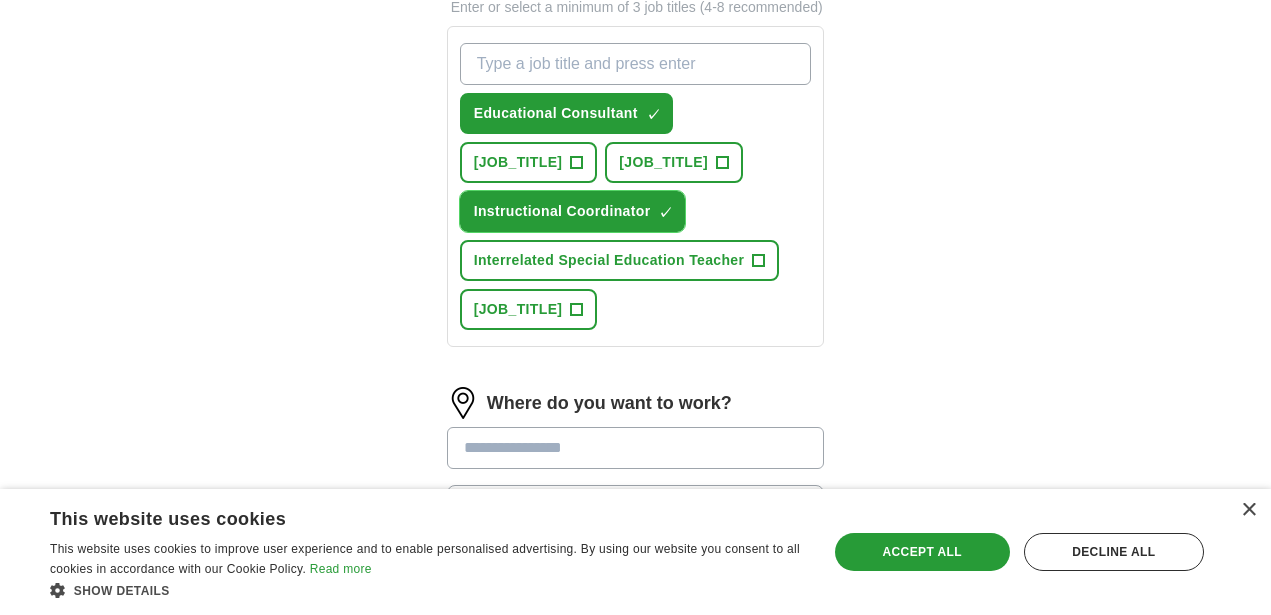 scroll, scrollTop: 800, scrollLeft: 0, axis: vertical 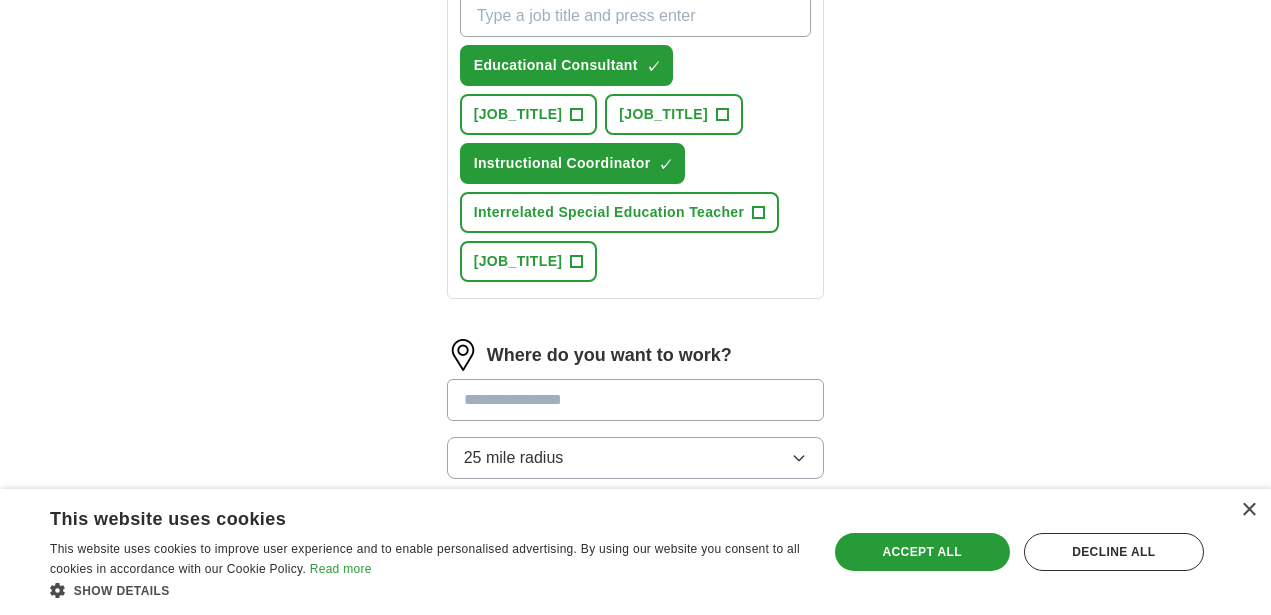 click at bounding box center [636, 400] 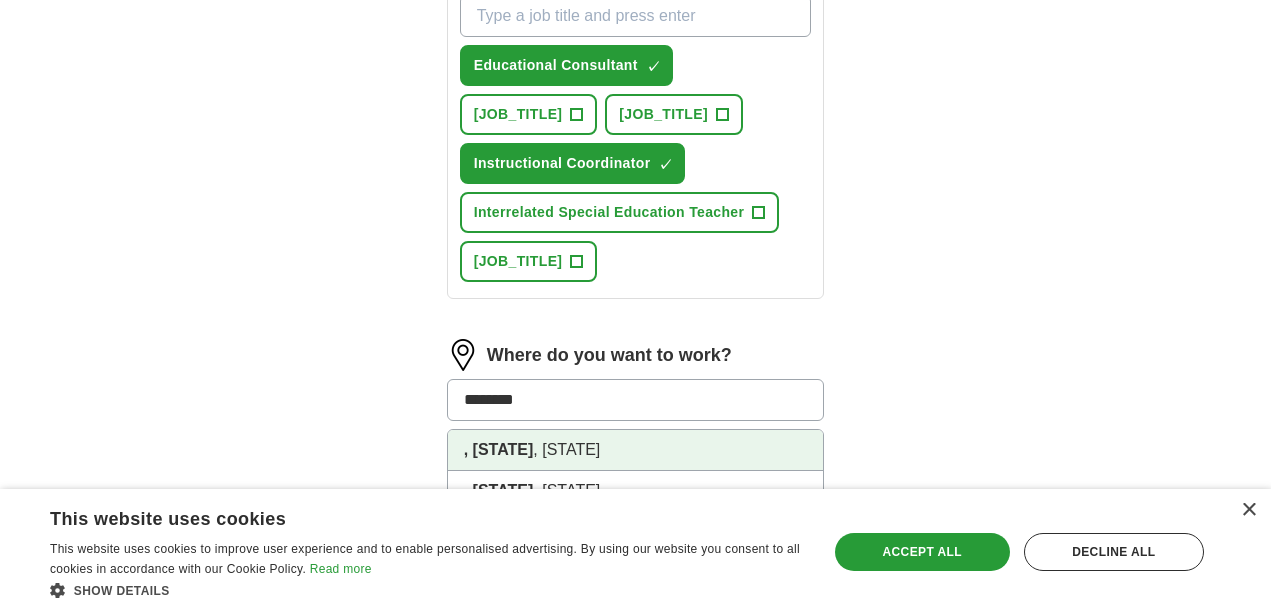 click on ", [STATE]" at bounding box center (499, 449) 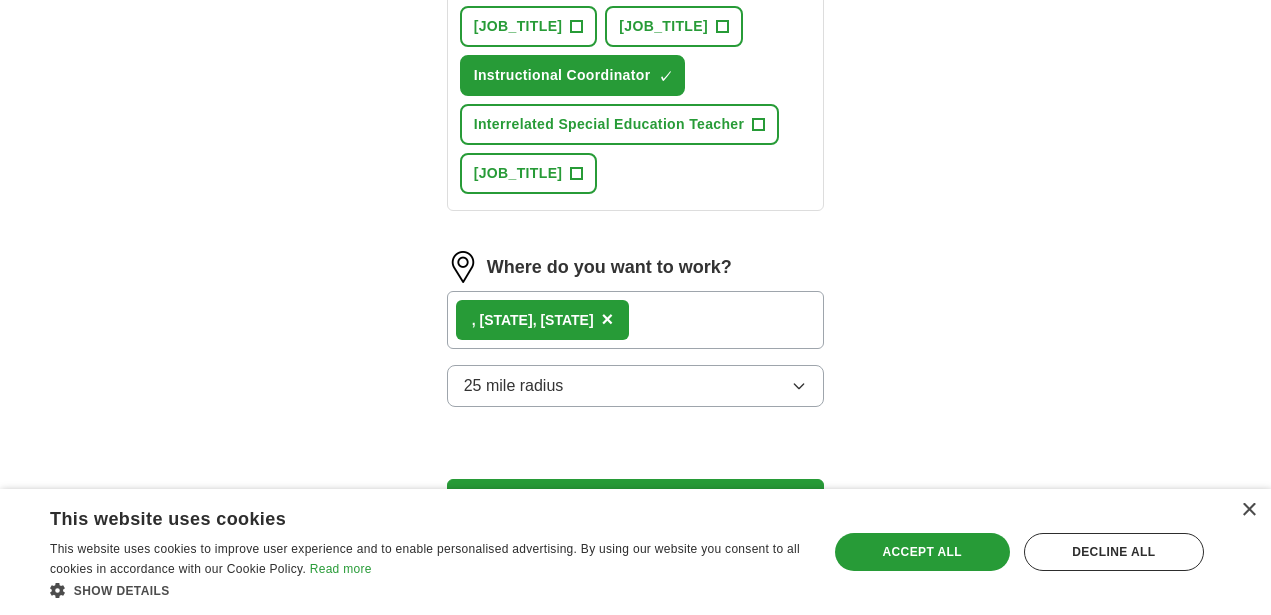 scroll, scrollTop: 959, scrollLeft: 0, axis: vertical 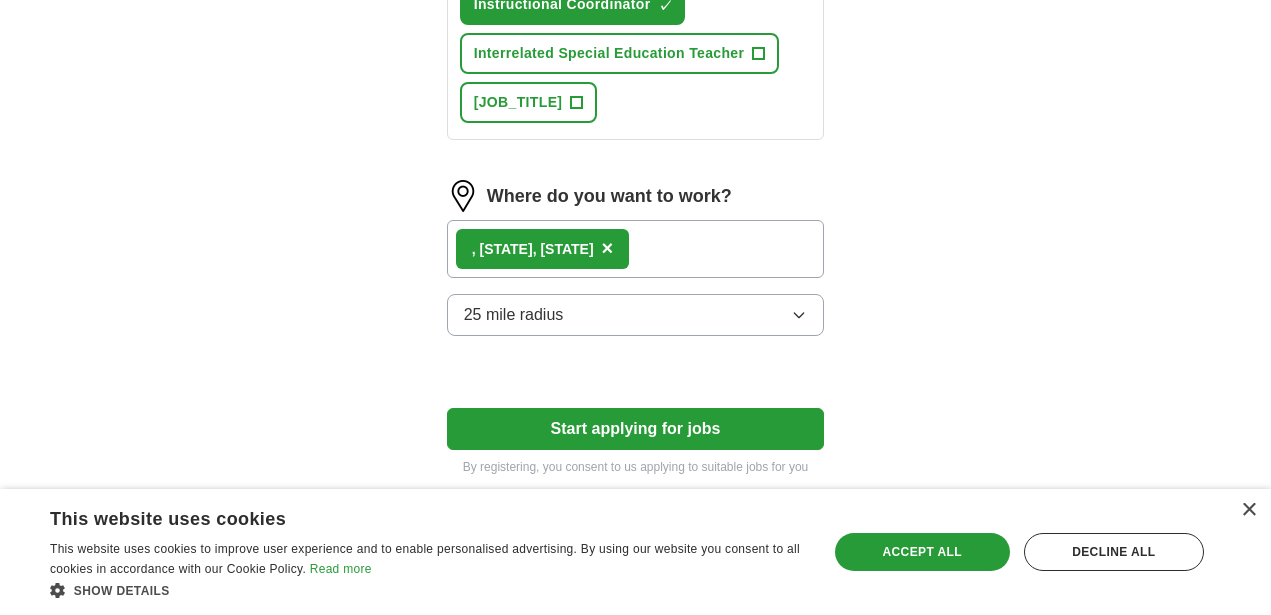 click on "Start applying for jobs" at bounding box center (636, 429) 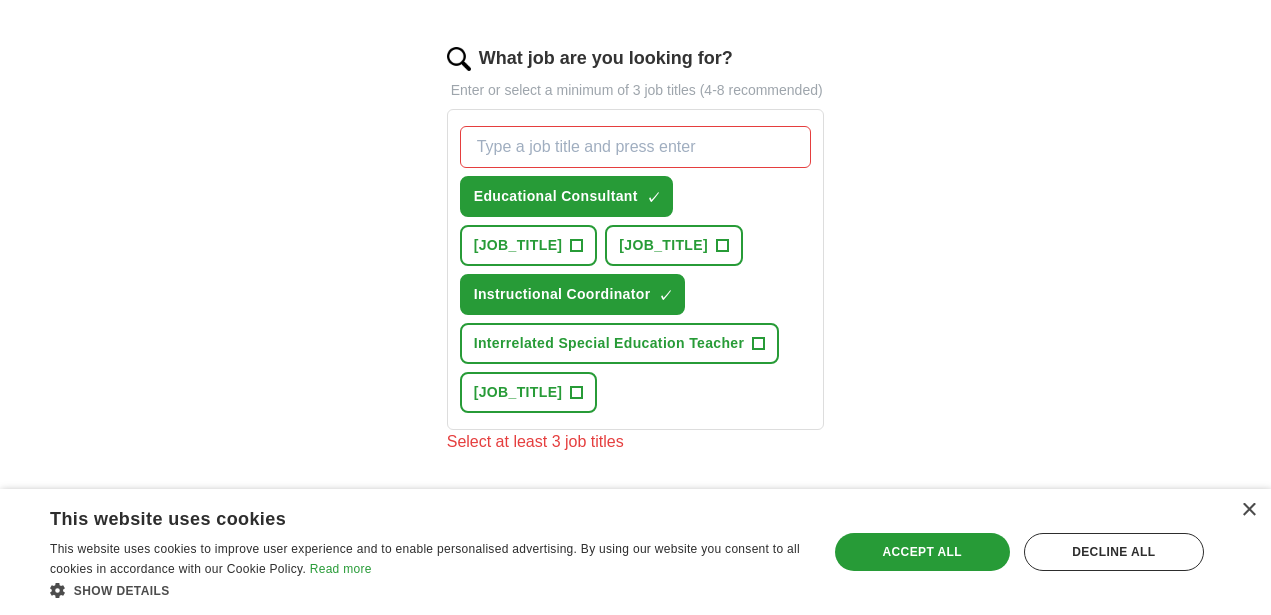 scroll, scrollTop: 659, scrollLeft: 0, axis: vertical 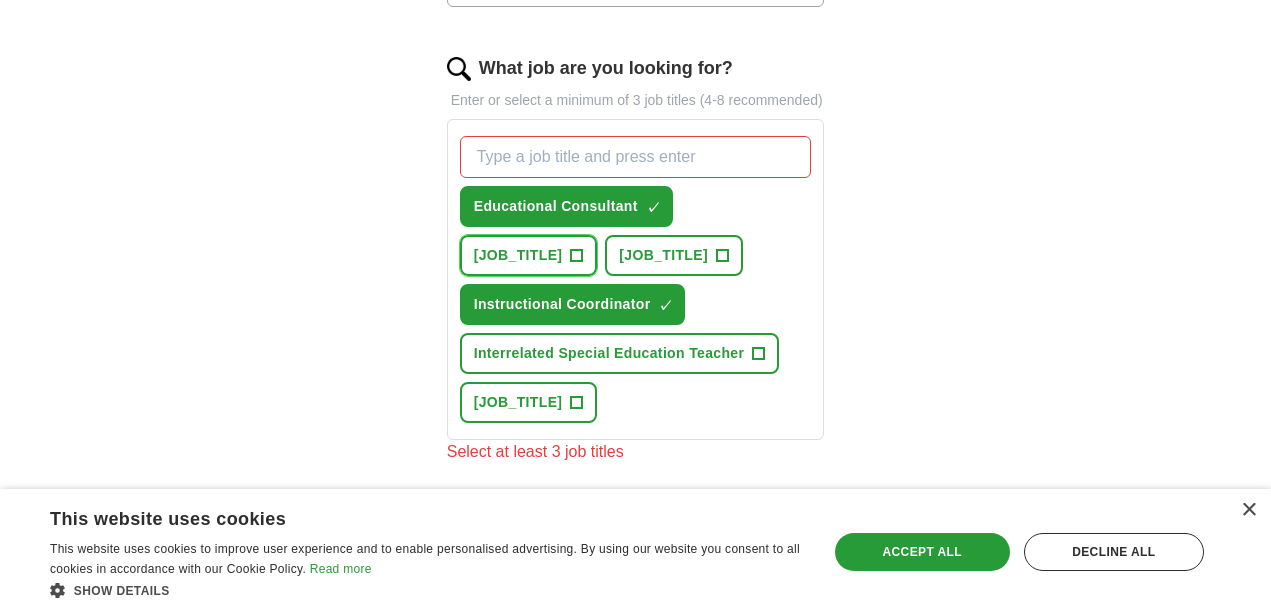 click on "+" at bounding box center [577, 256] 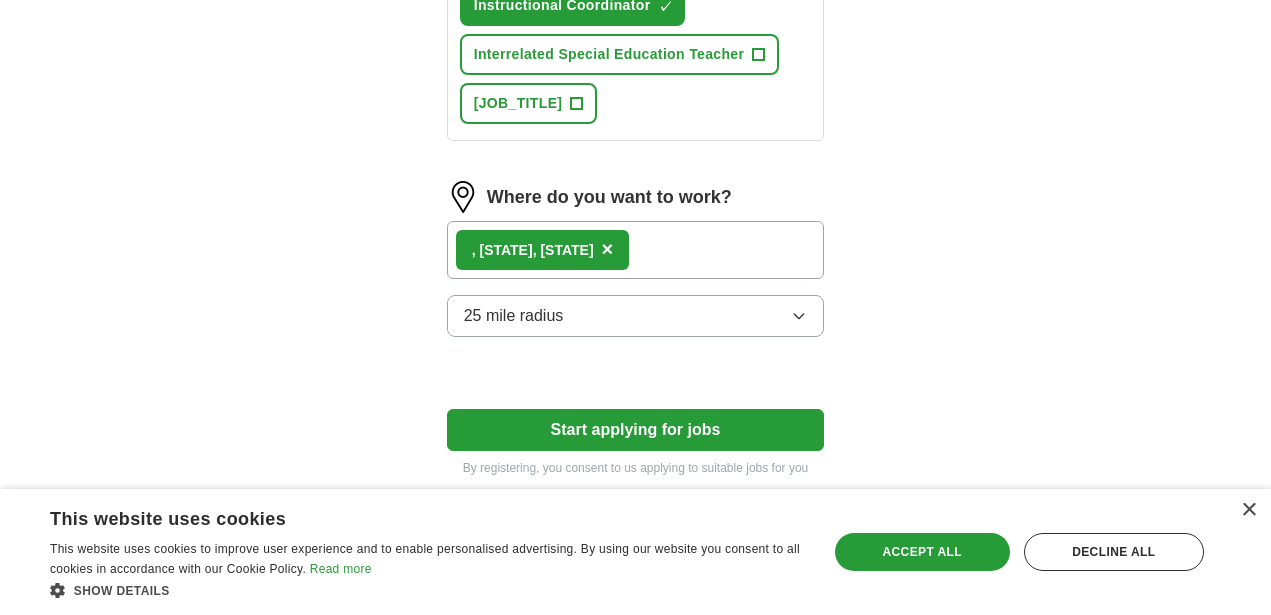 scroll, scrollTop: 959, scrollLeft: 0, axis: vertical 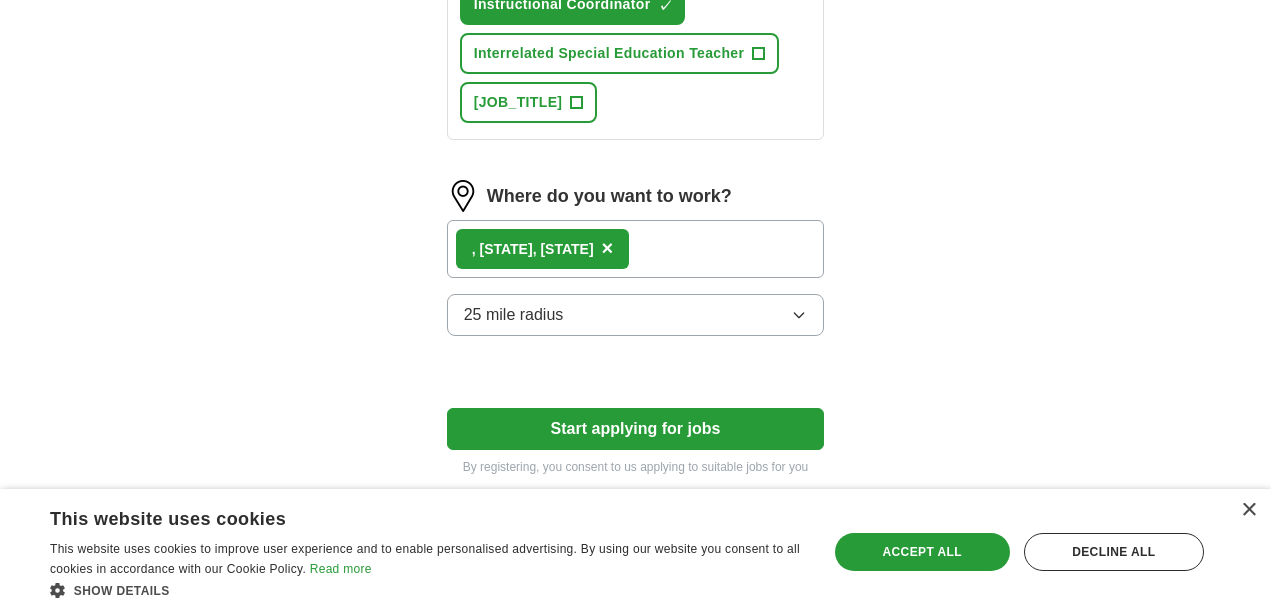 click on "Start applying for jobs" at bounding box center [636, 429] 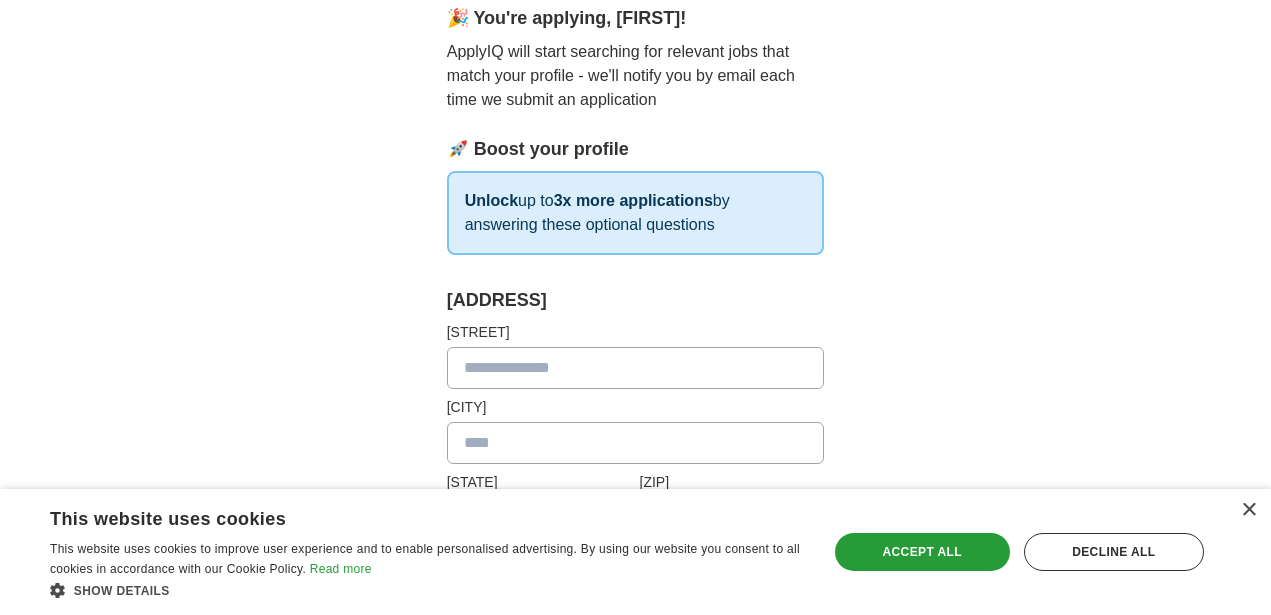 scroll, scrollTop: 300, scrollLeft: 0, axis: vertical 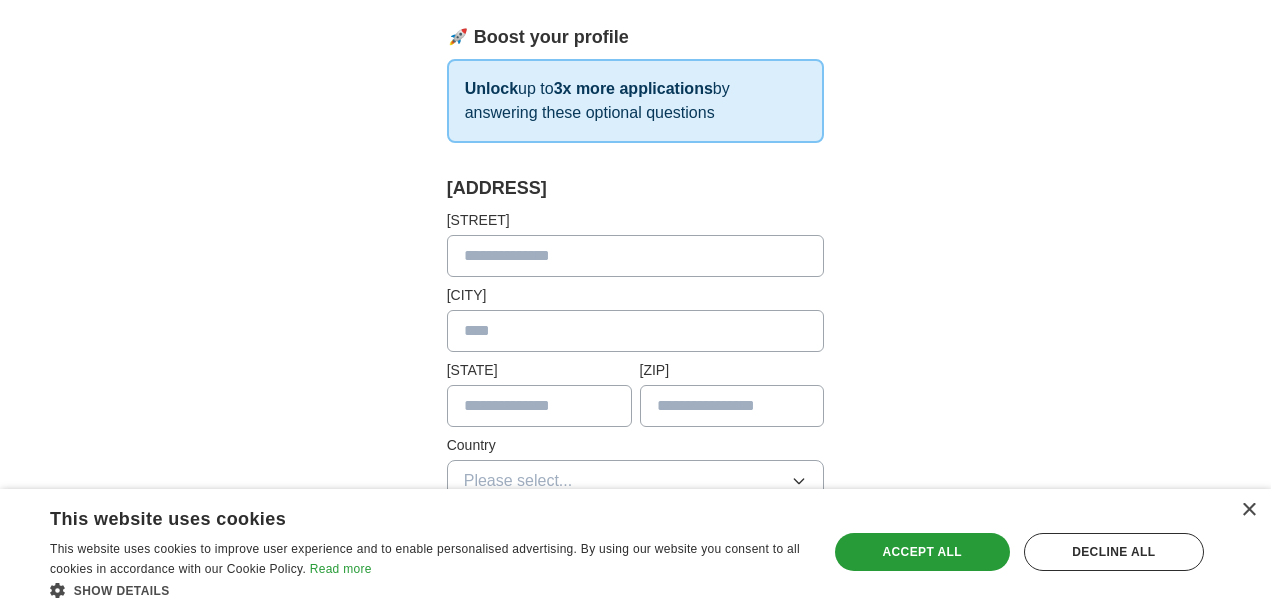 click at bounding box center (636, 256) 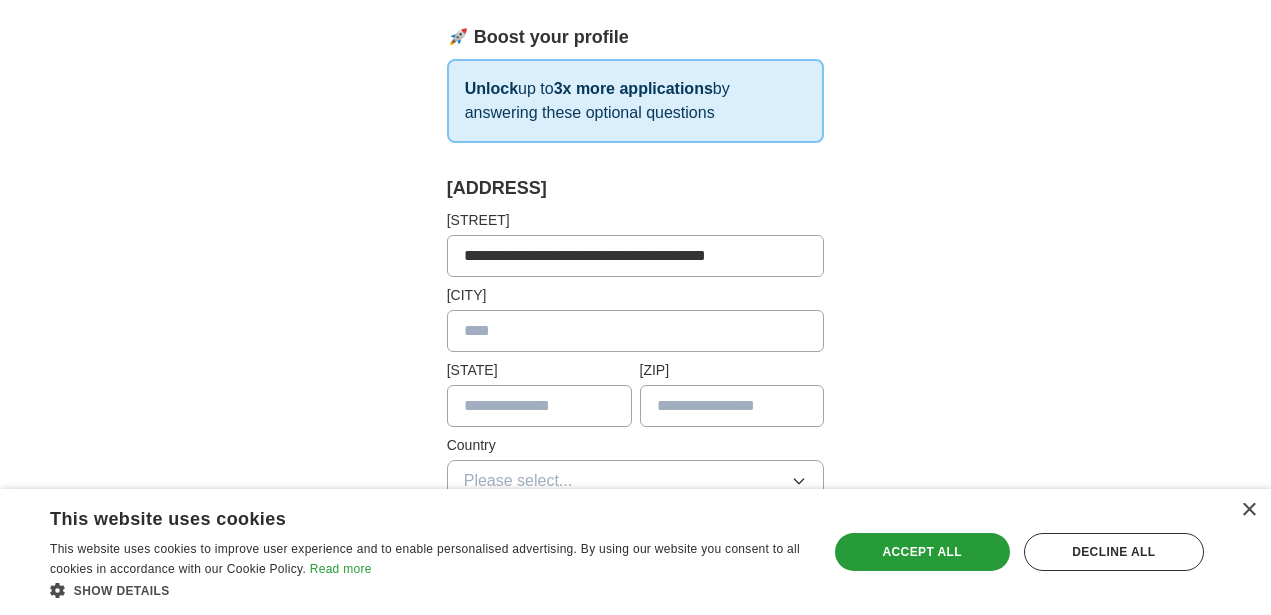type on "**********" 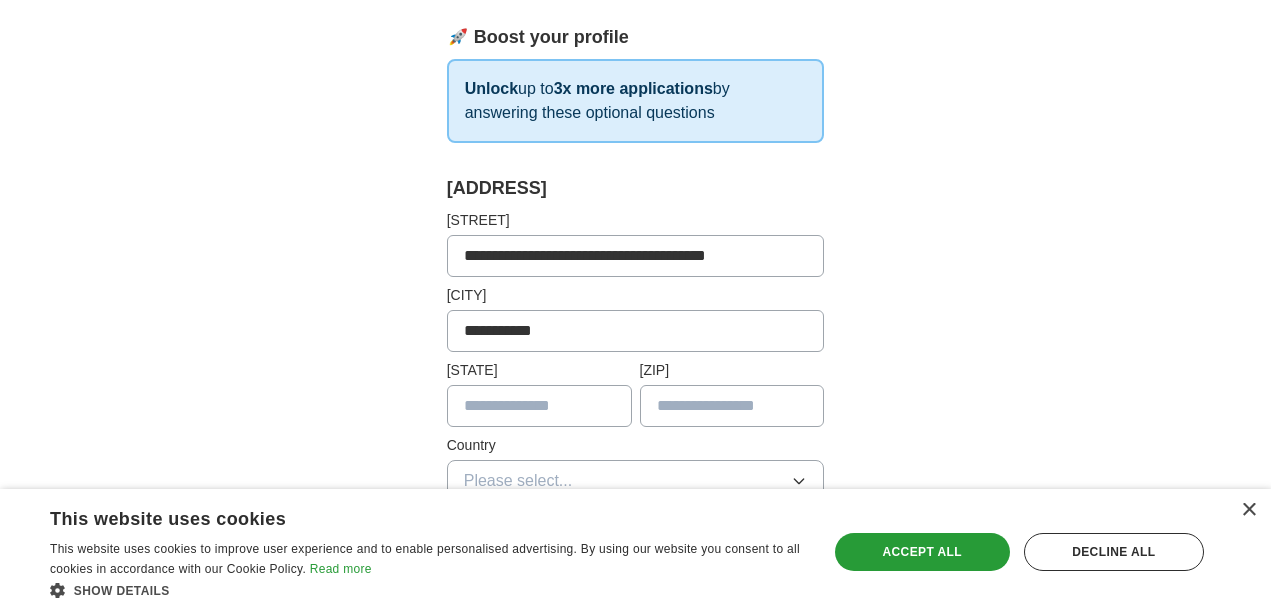 type on "**" 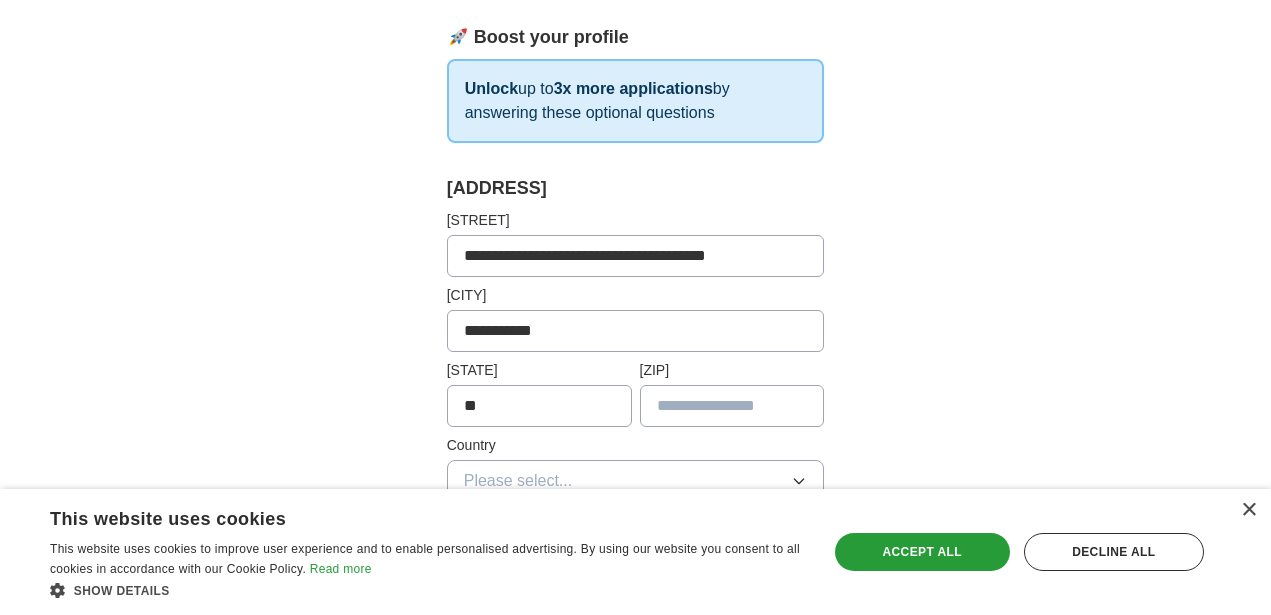 type on "*****" 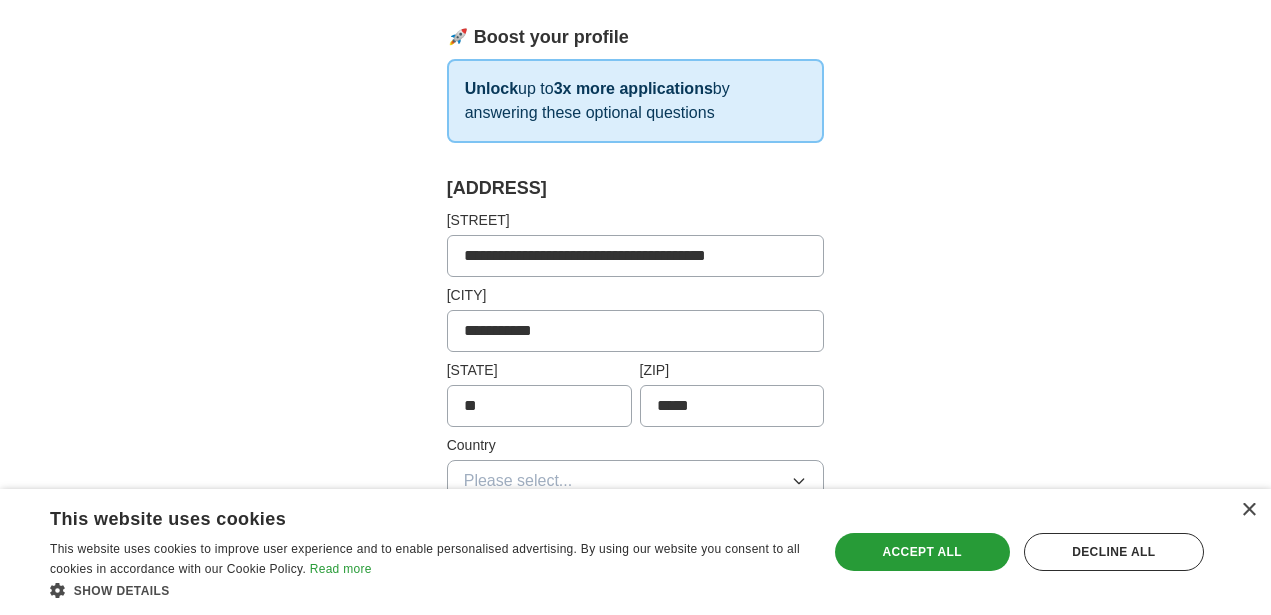 click on "[MASKED_DATA]" at bounding box center (636, 256) 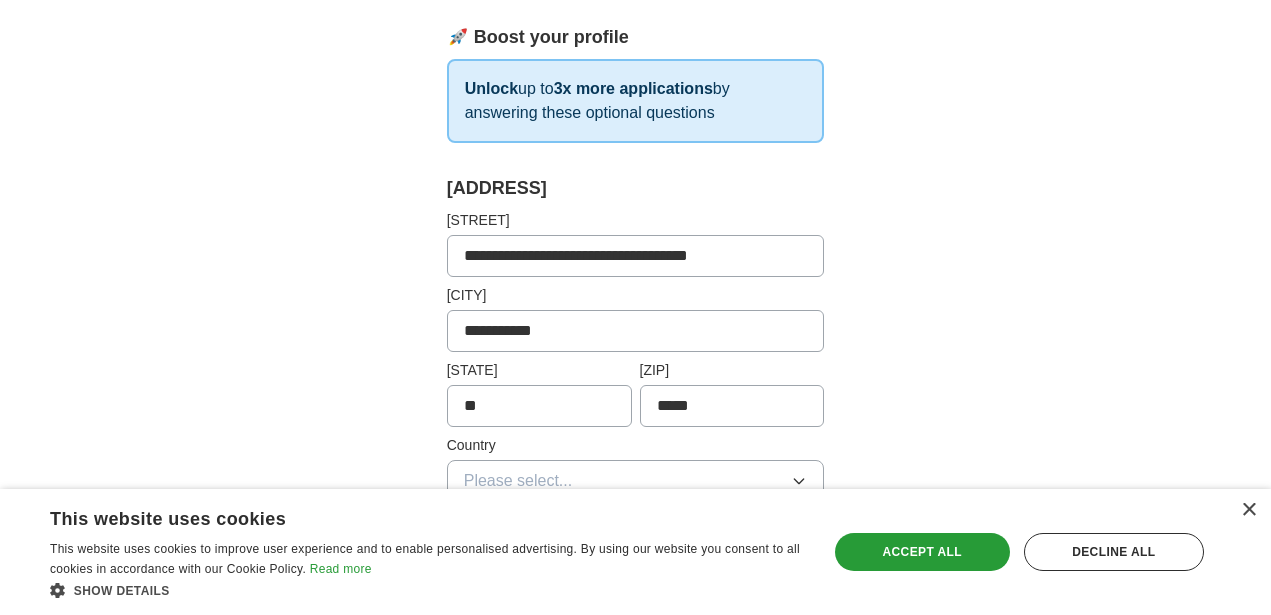 click on "**********" at bounding box center [636, 256] 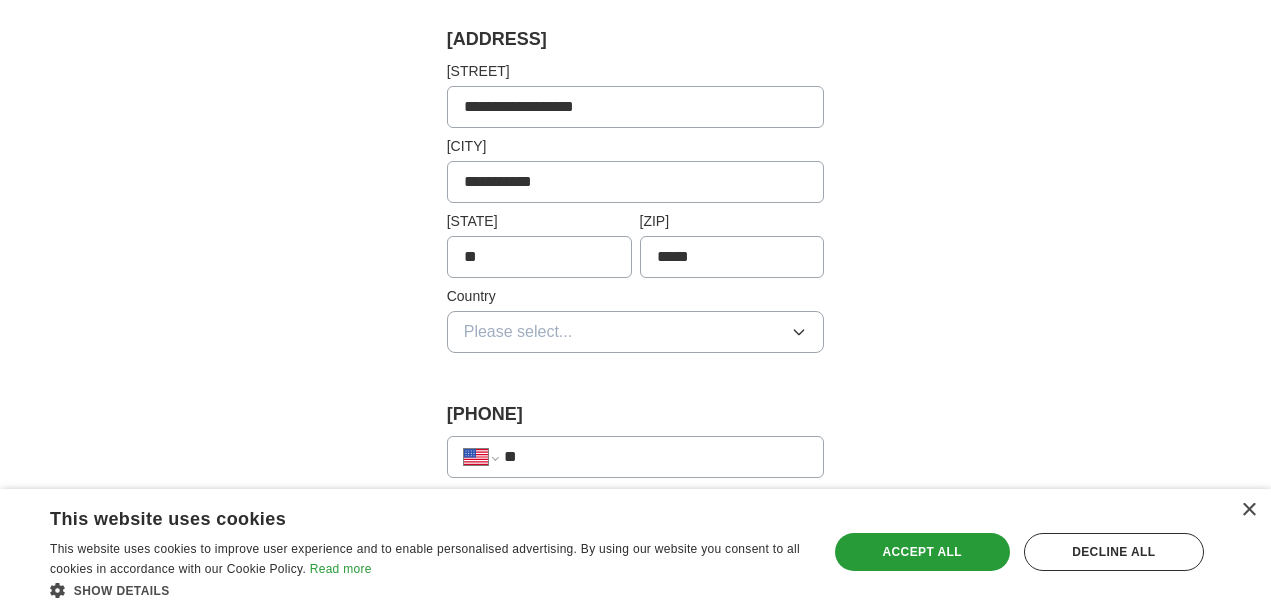 scroll, scrollTop: 500, scrollLeft: 0, axis: vertical 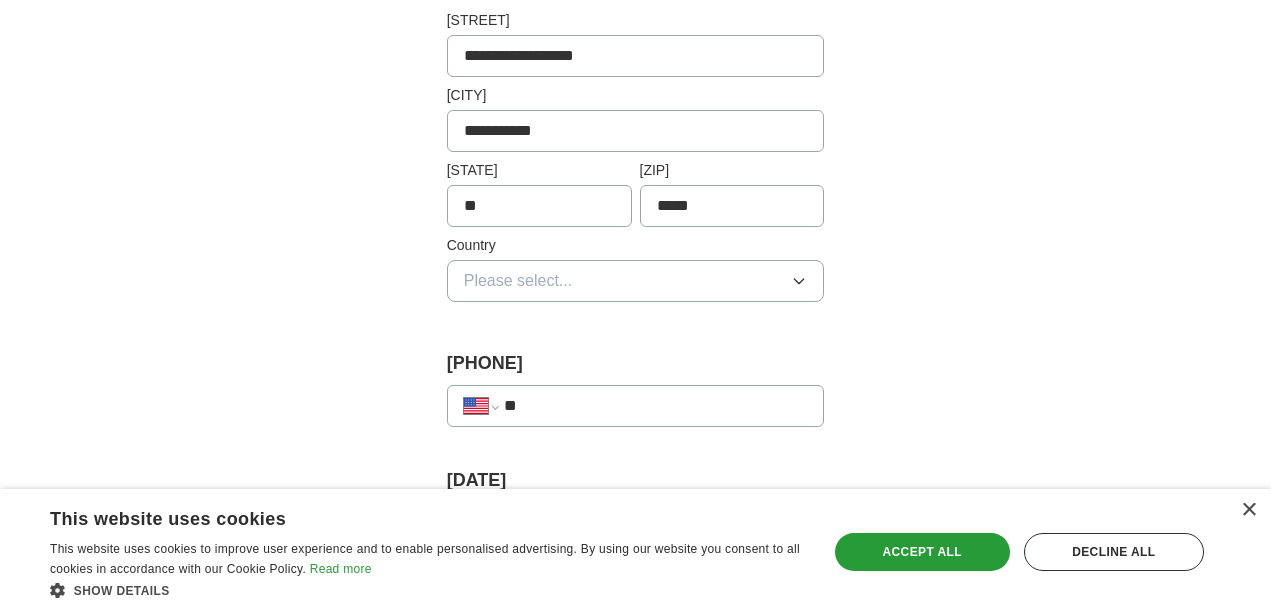 type on "**********" 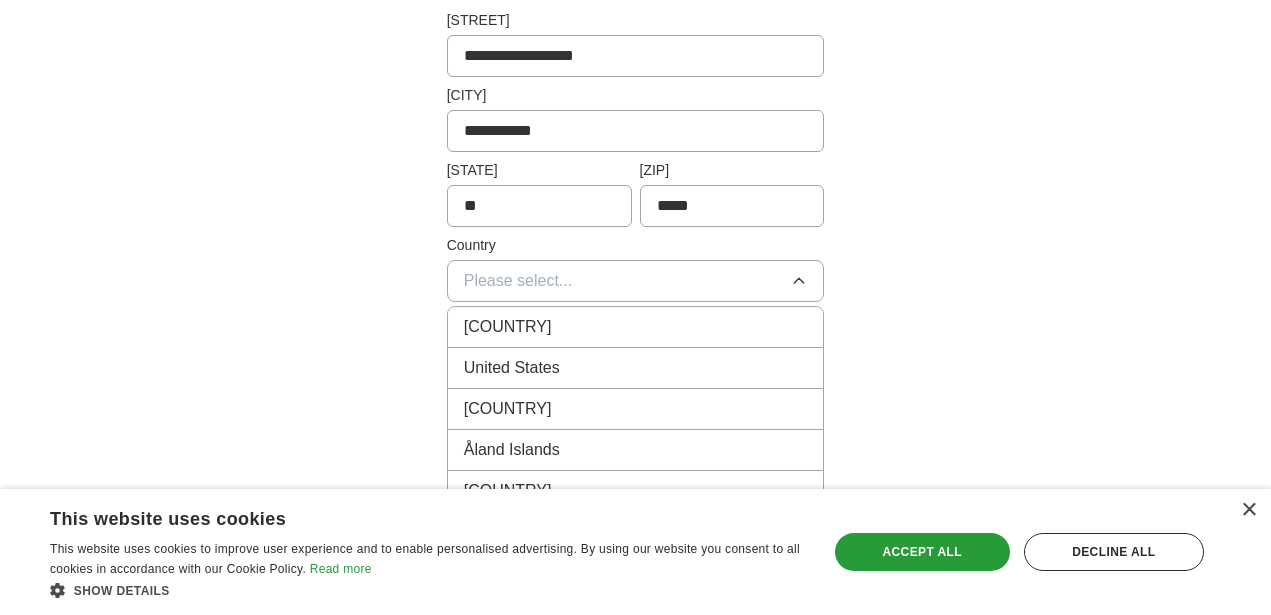click on "United States" at bounding box center (508, 327) 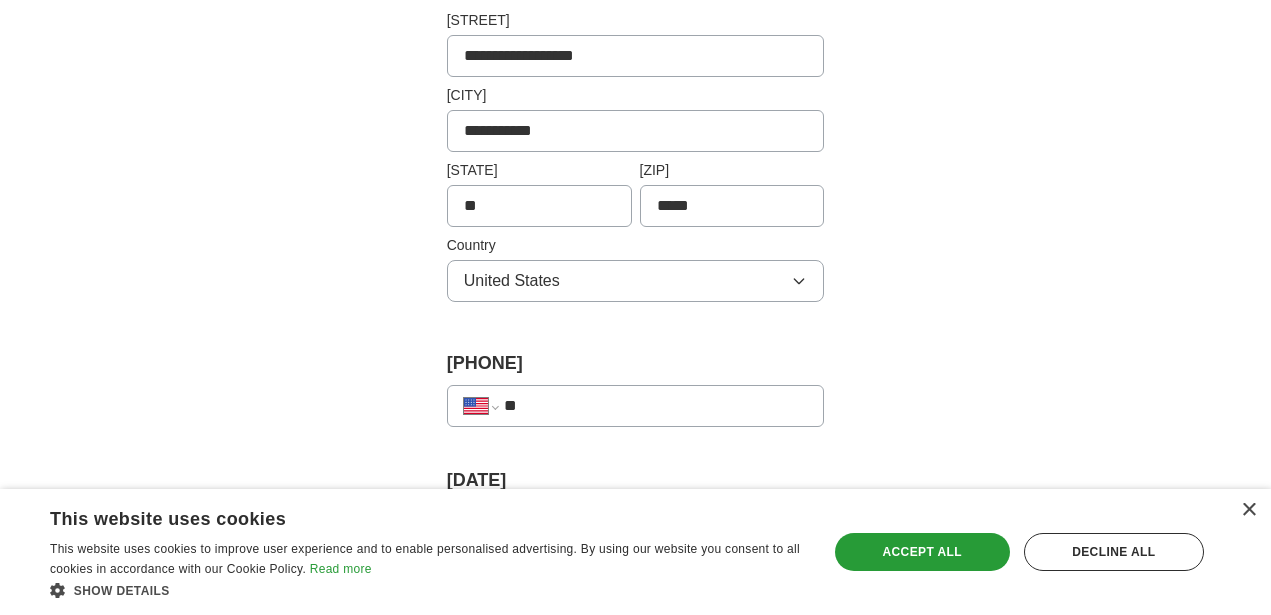 click on "**" at bounding box center (656, 406) 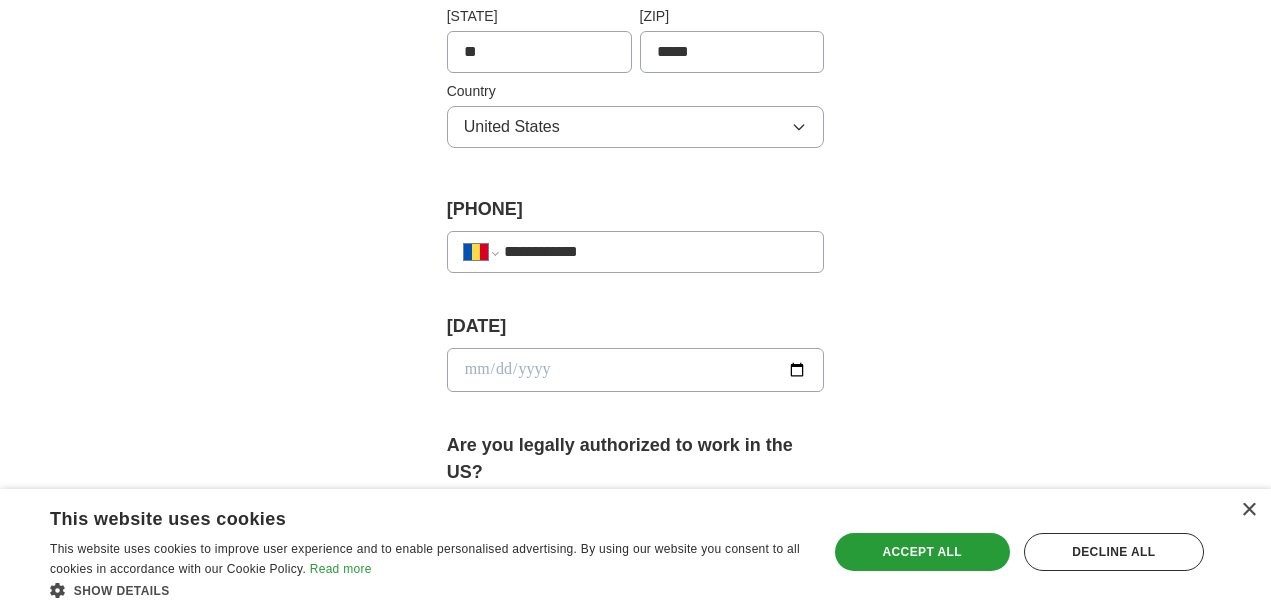 scroll, scrollTop: 700, scrollLeft: 0, axis: vertical 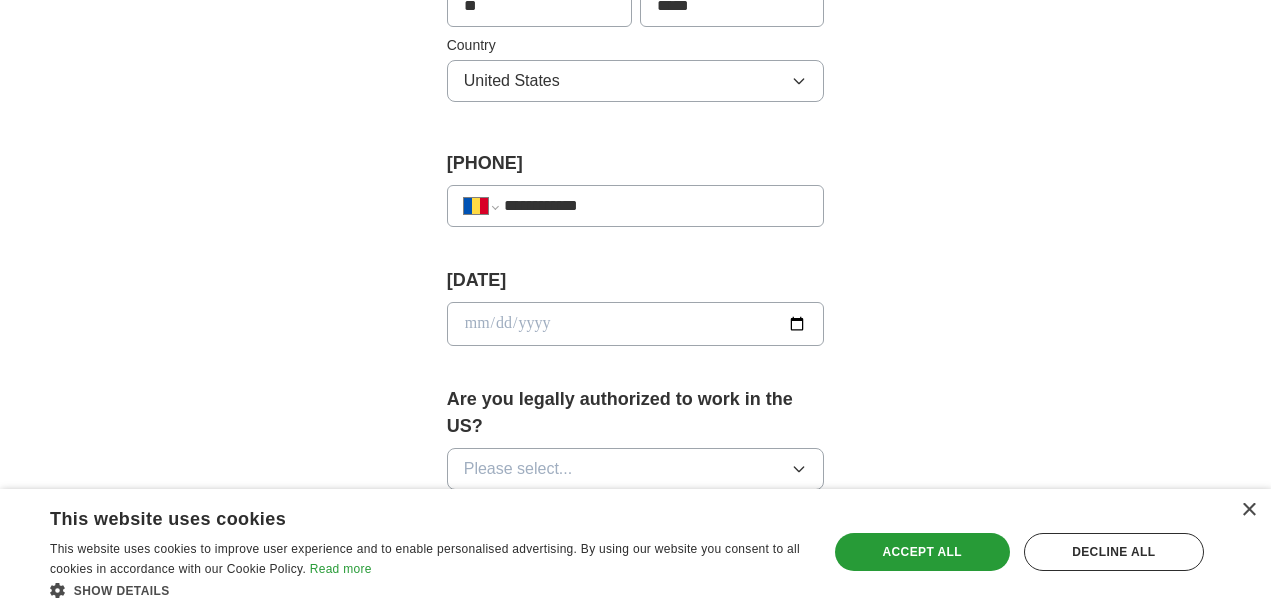 click at bounding box center (636, 324) 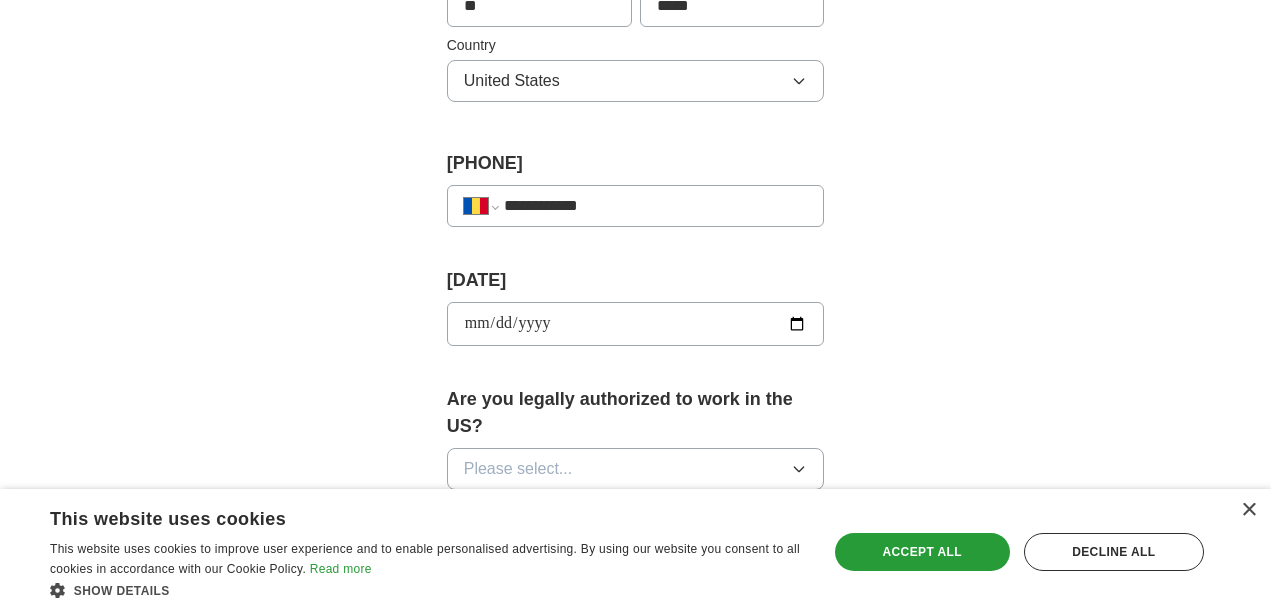 type on "**********" 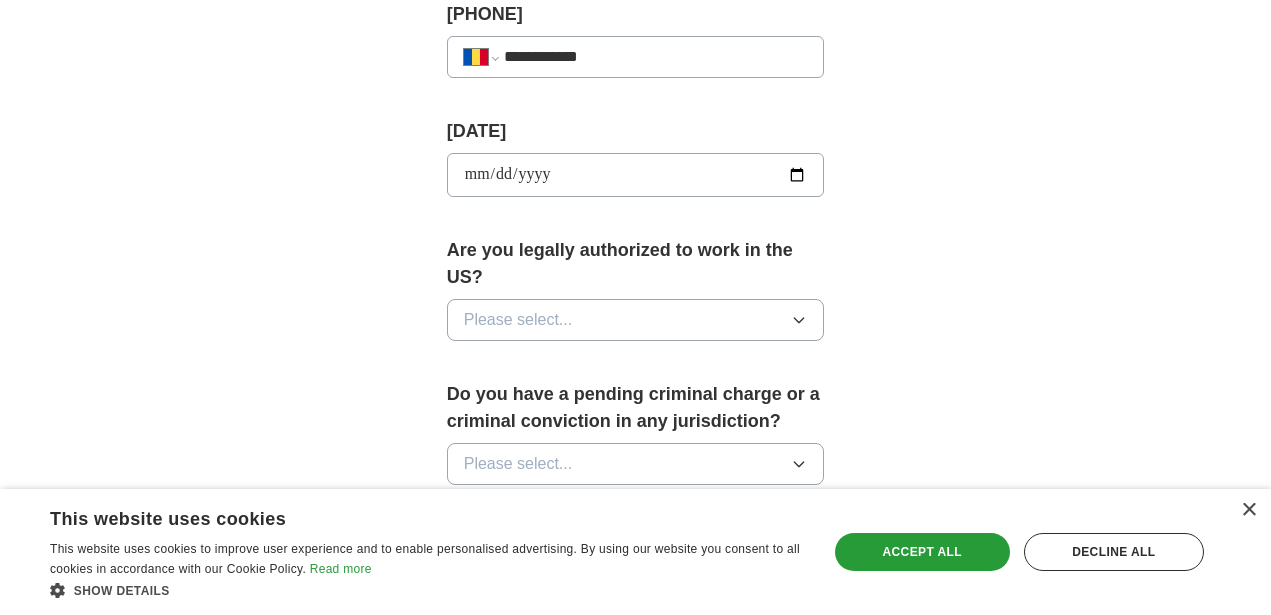 scroll, scrollTop: 900, scrollLeft: 0, axis: vertical 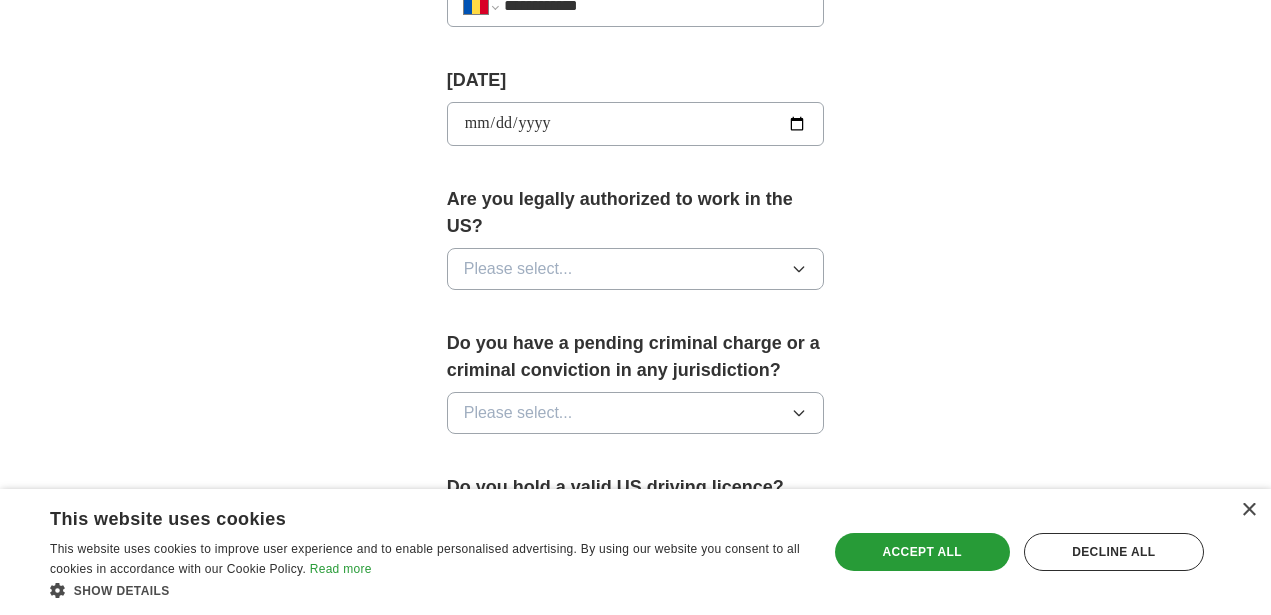 click on "Please select..." at bounding box center (518, 269) 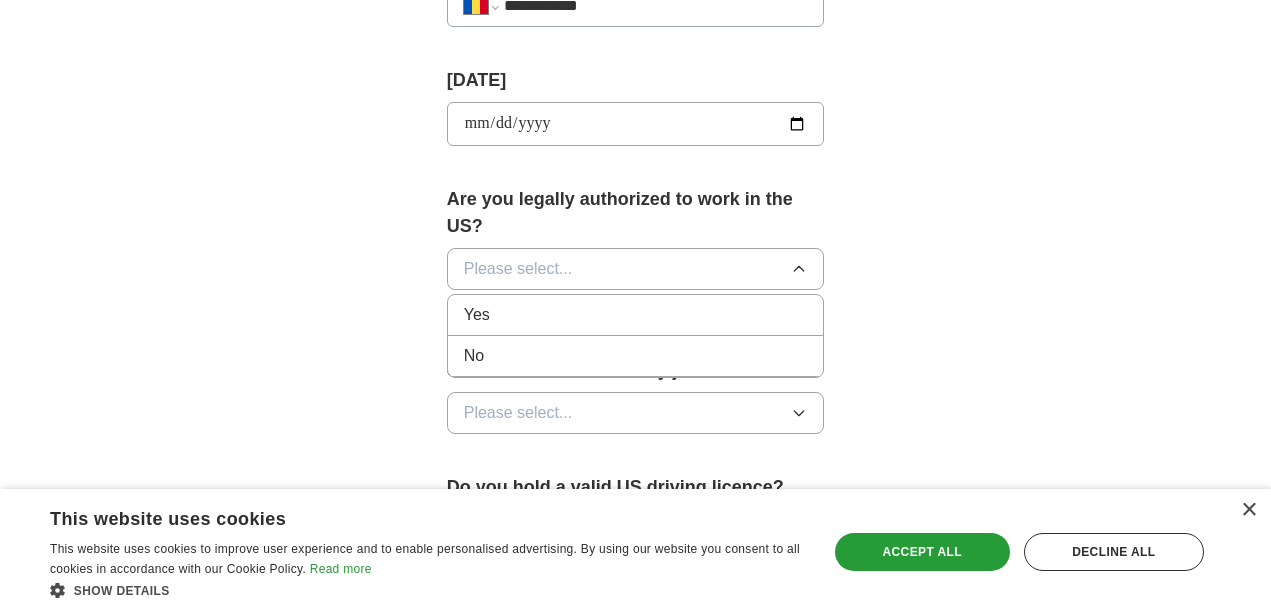 click on "Yes" at bounding box center [477, 315] 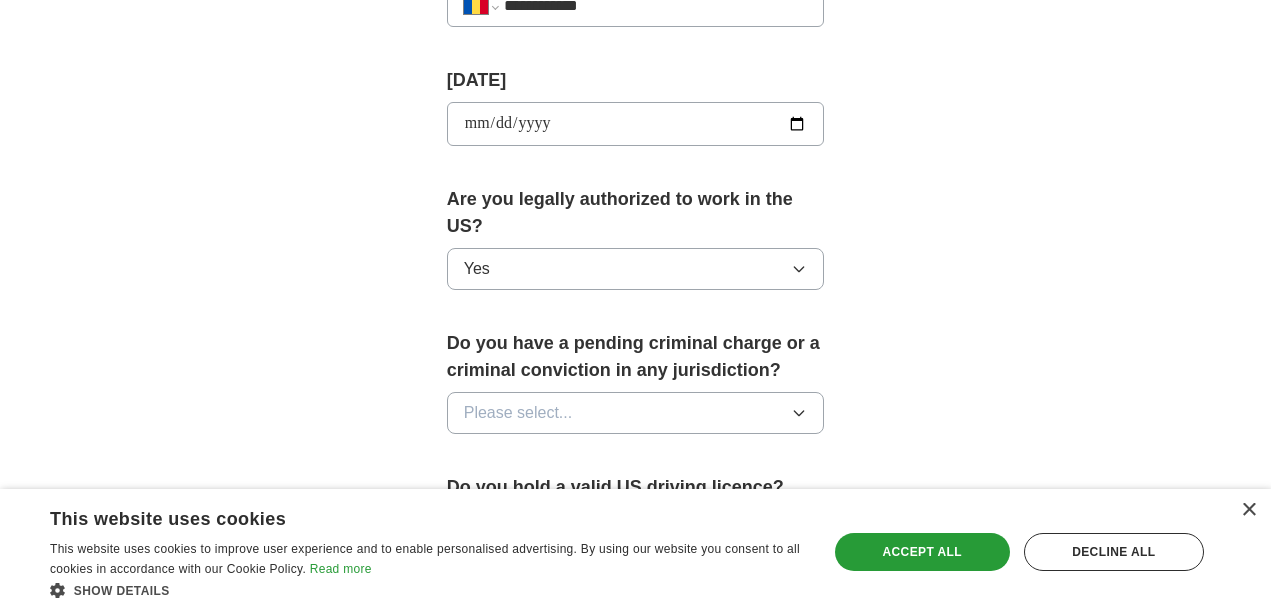 click on "Please select..." at bounding box center (518, 413) 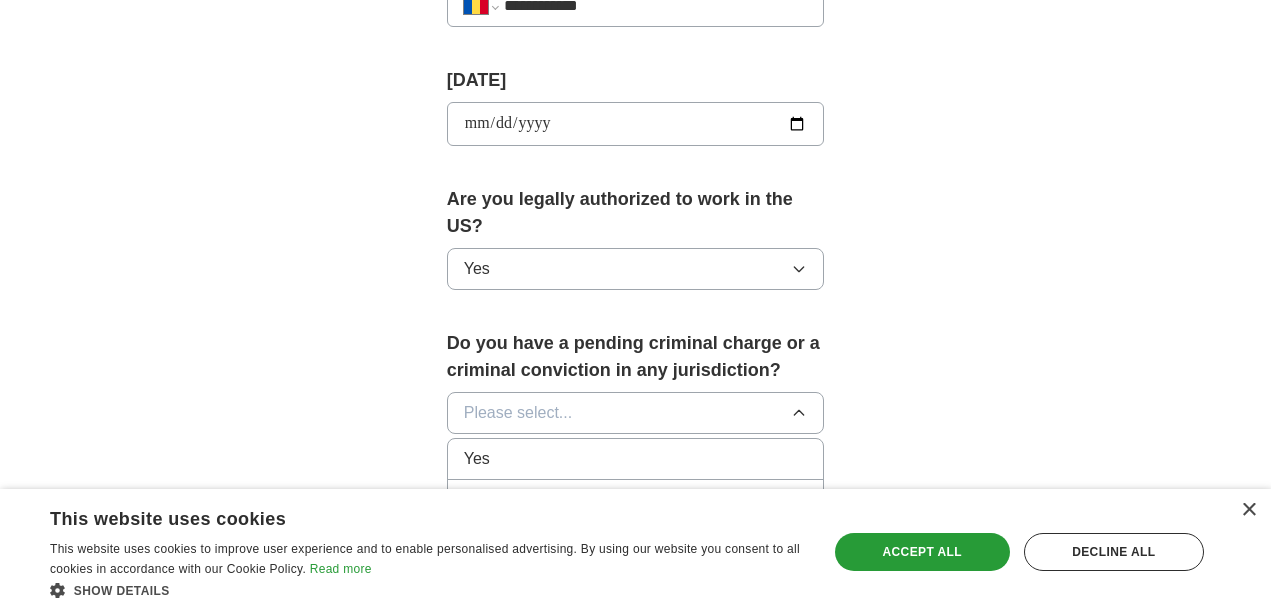 click on "No" at bounding box center (477, 459) 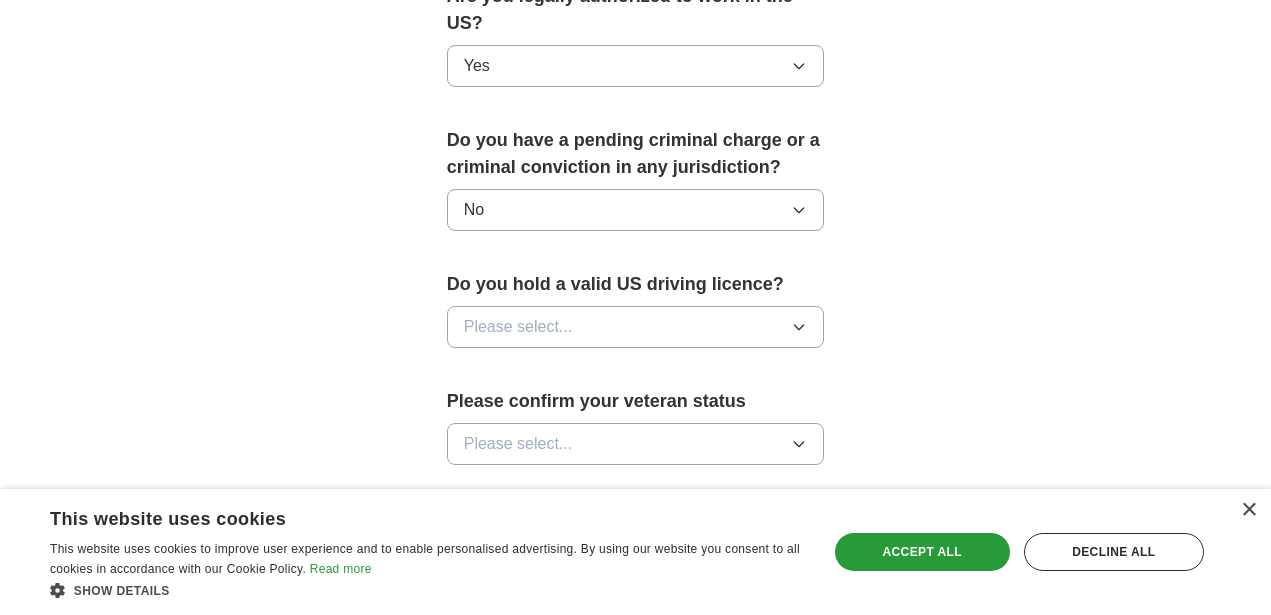 scroll, scrollTop: 1200, scrollLeft: 0, axis: vertical 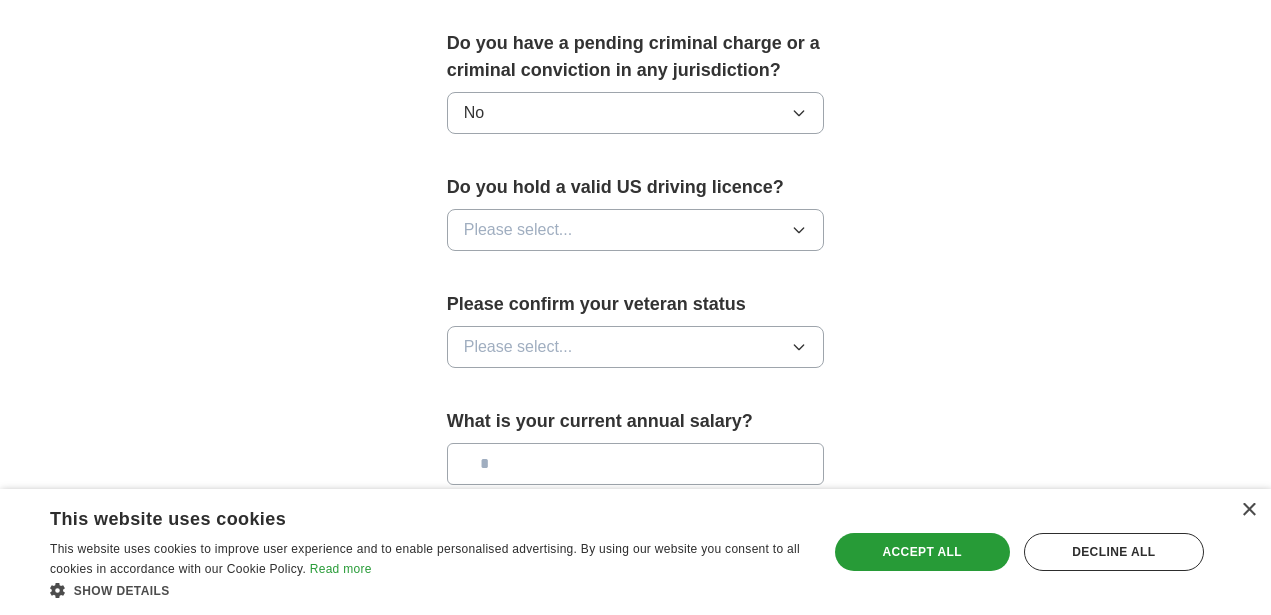 click on "Please select..." at bounding box center [518, 230] 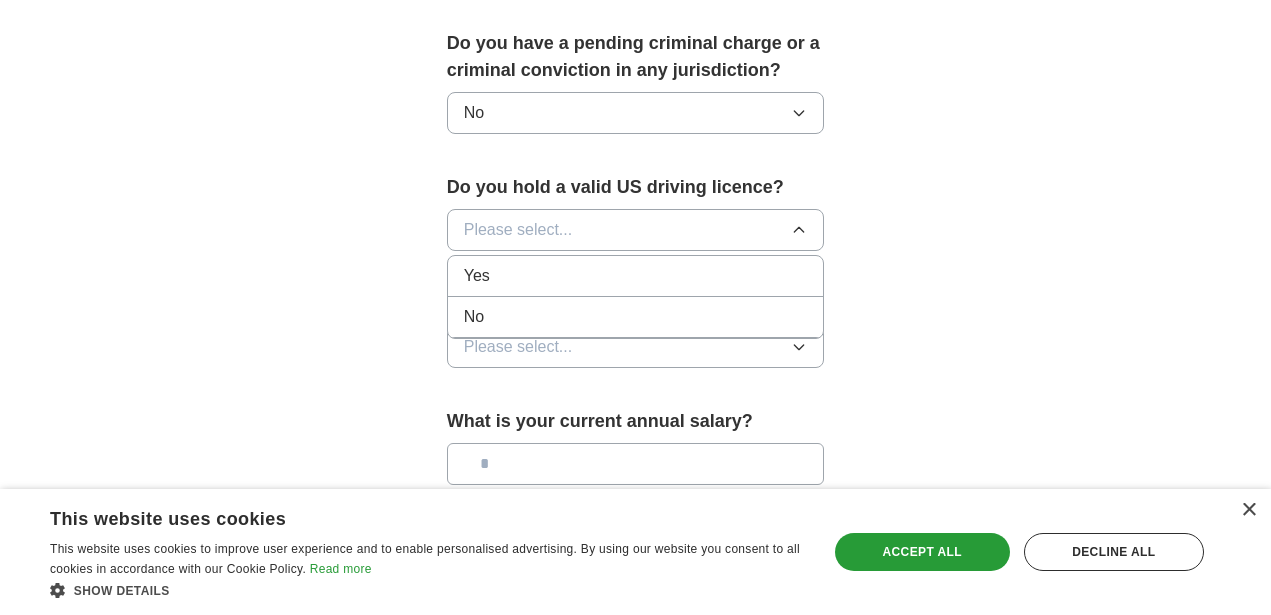 click on "Yes" at bounding box center [477, 276] 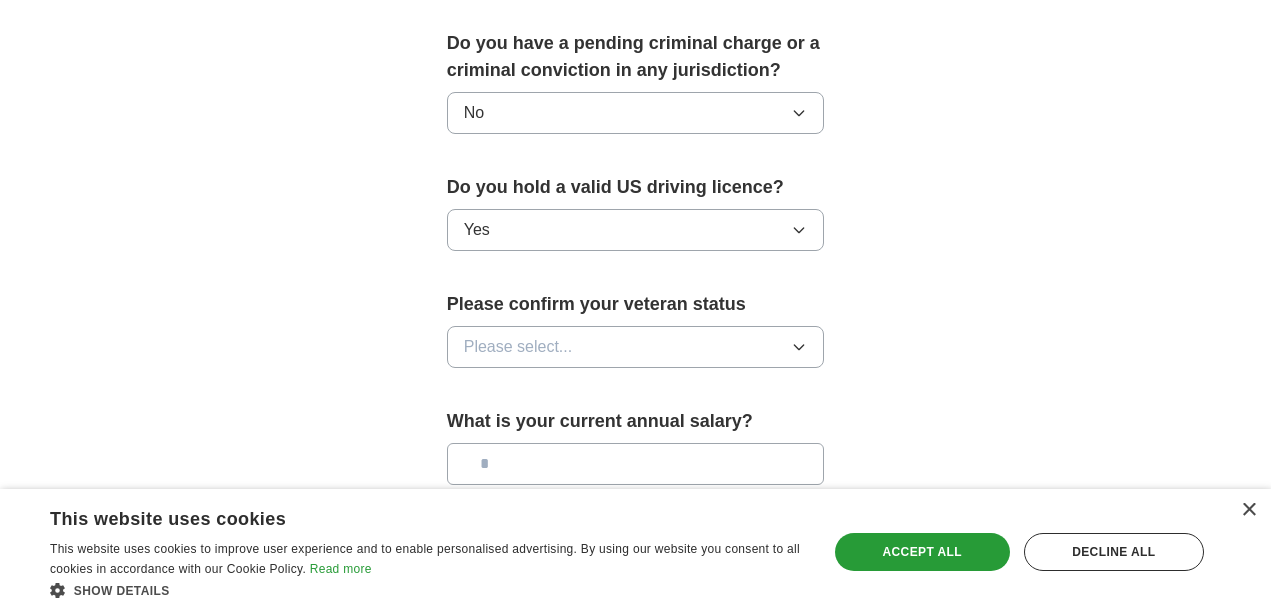 click on "Please select..." at bounding box center [518, 347] 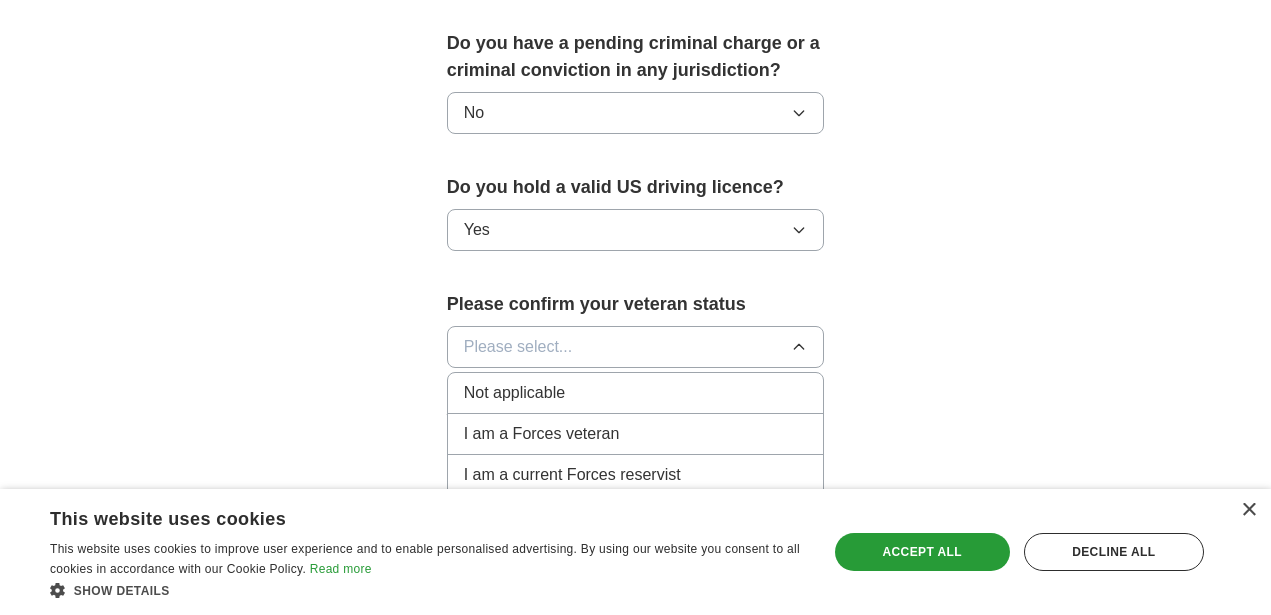 click on "Not applicable" at bounding box center [514, 393] 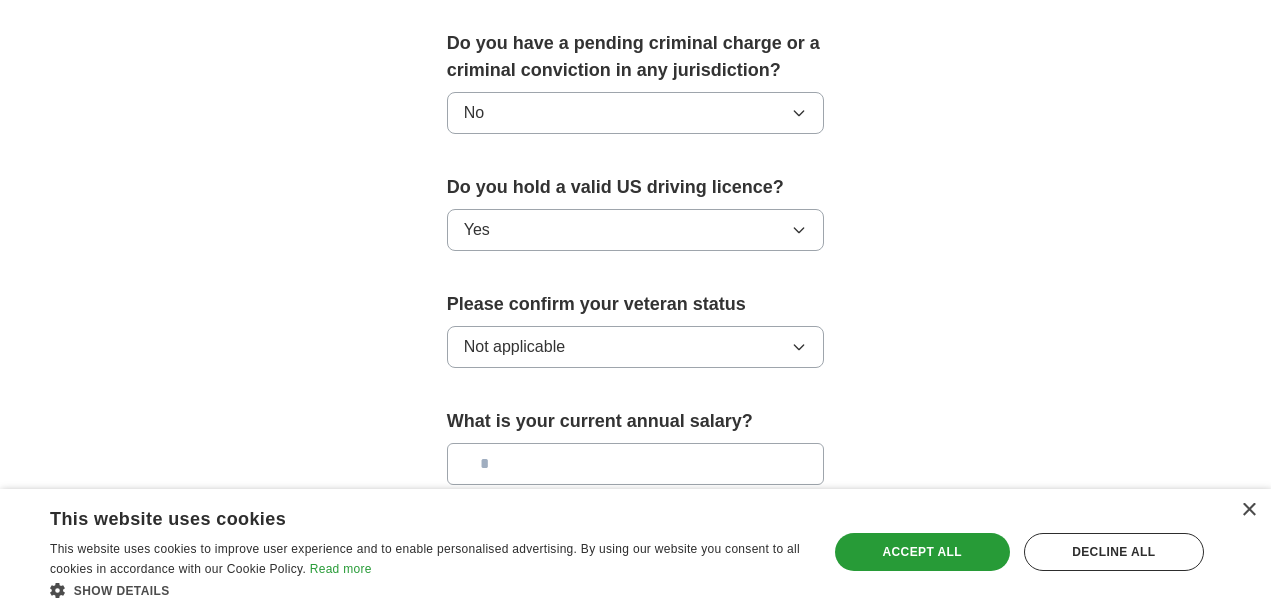 click at bounding box center (636, 464) 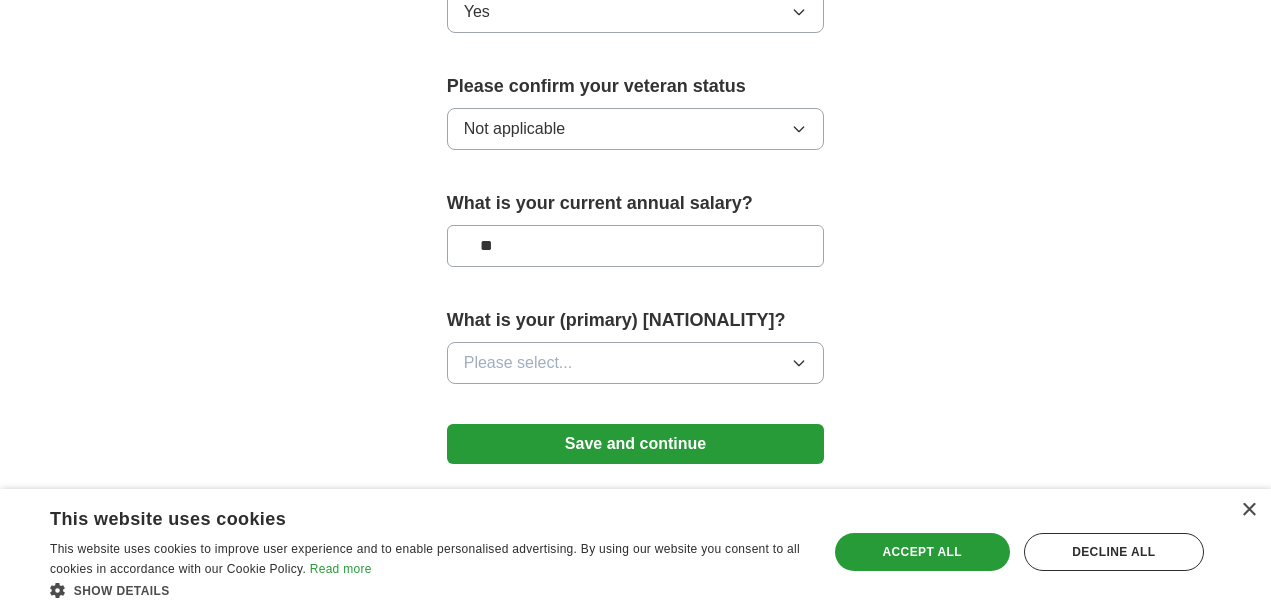 scroll, scrollTop: 1438, scrollLeft: 0, axis: vertical 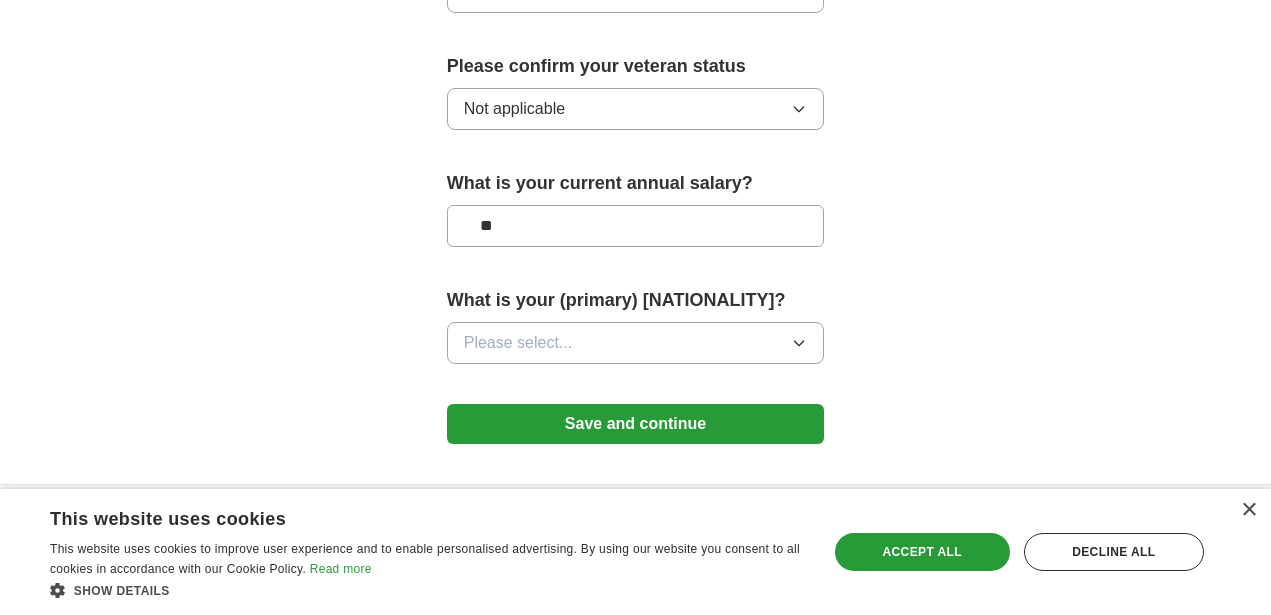 type on "**" 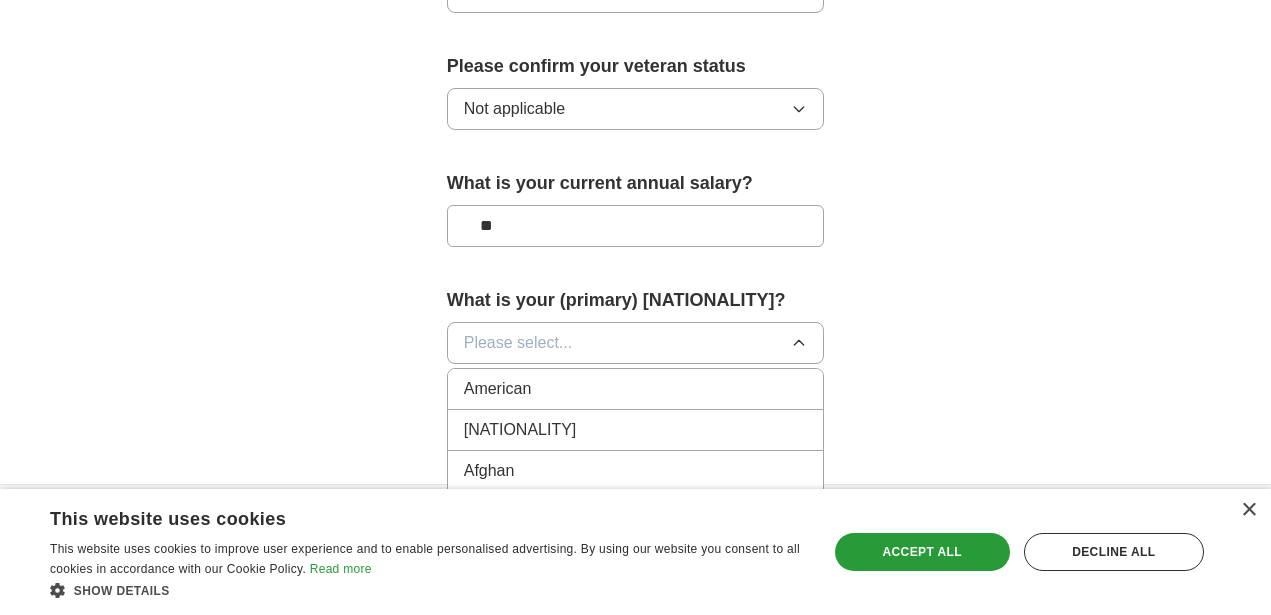 click on "American" at bounding box center (498, 389) 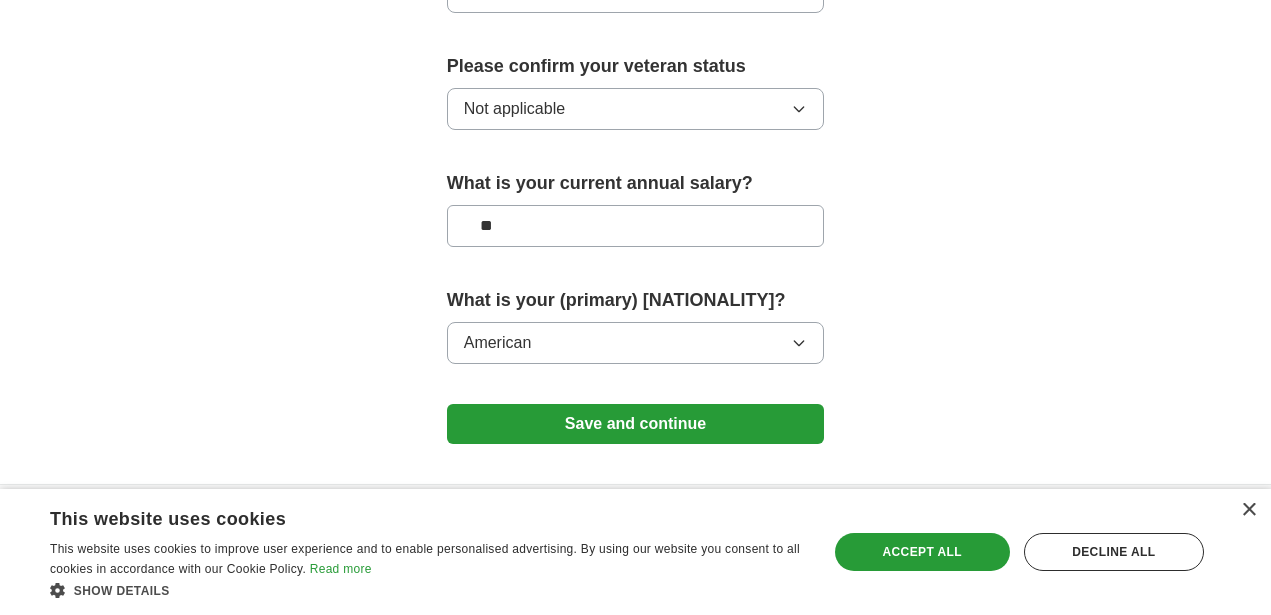 click on "Save and continue" at bounding box center [636, 424] 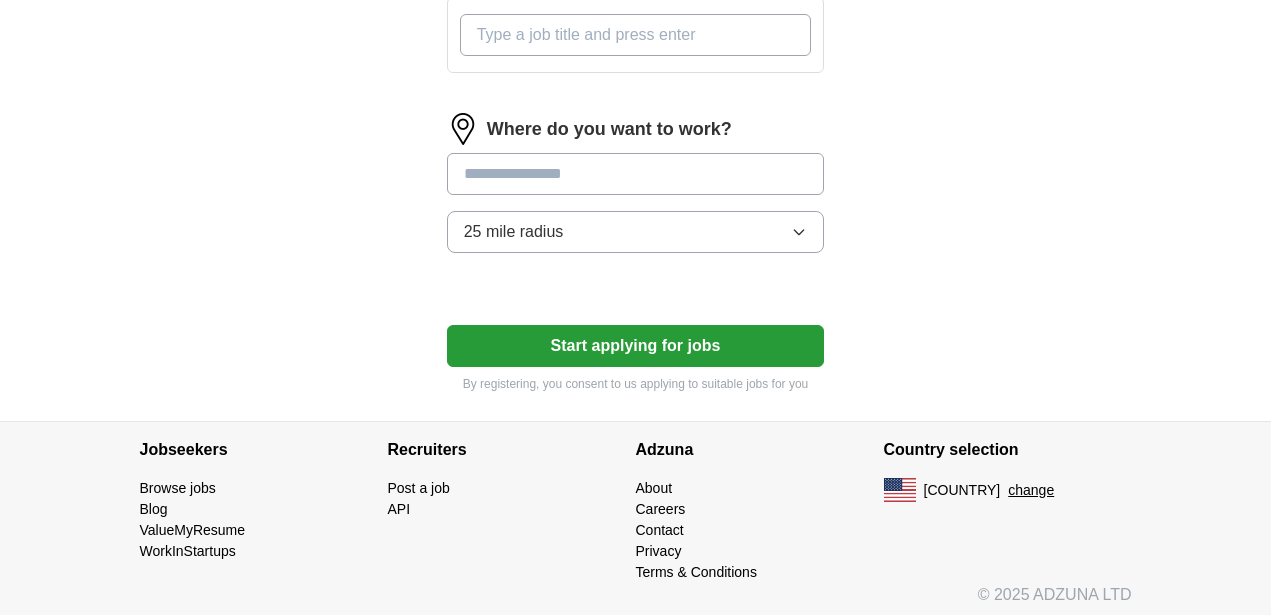 scroll, scrollTop: 842, scrollLeft: 0, axis: vertical 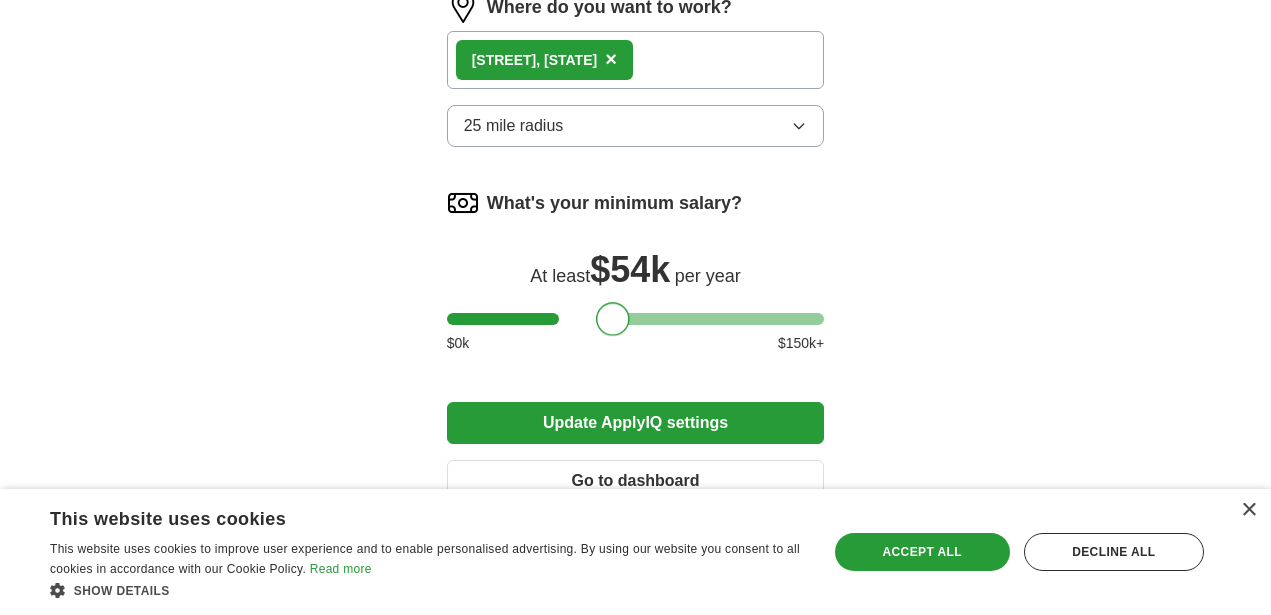 drag, startPoint x: 420, startPoint y: 219, endPoint x: 560, endPoint y: 221, distance: 140.01428 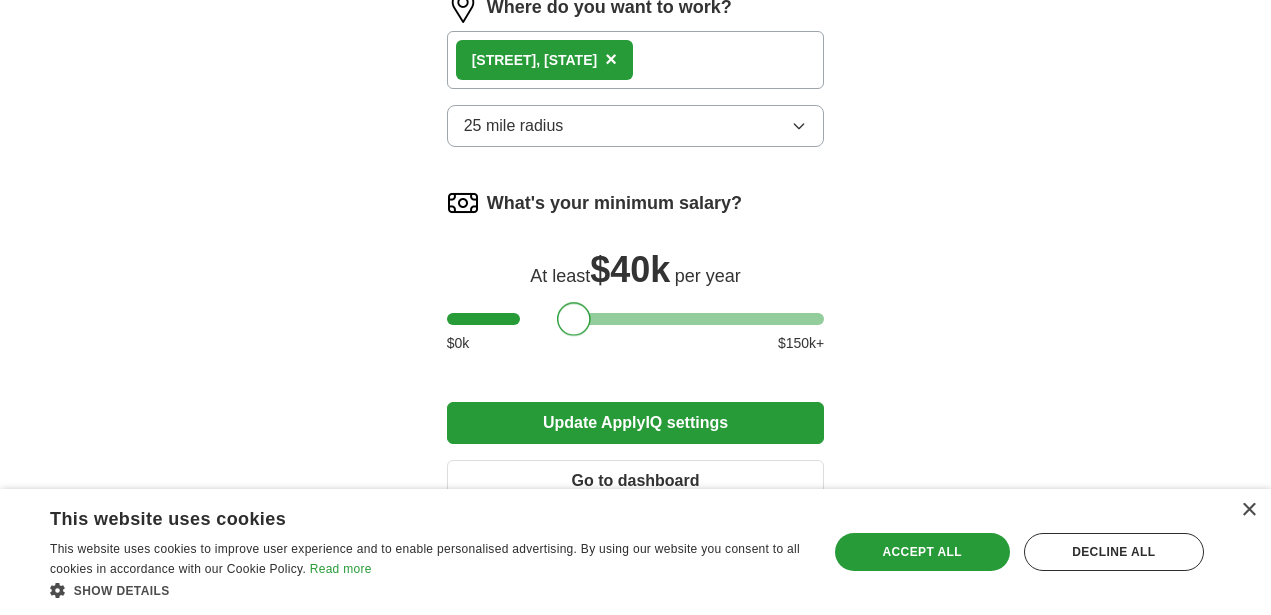 drag, startPoint x: 568, startPoint y: 220, endPoint x: 530, endPoint y: 218, distance: 38.052597 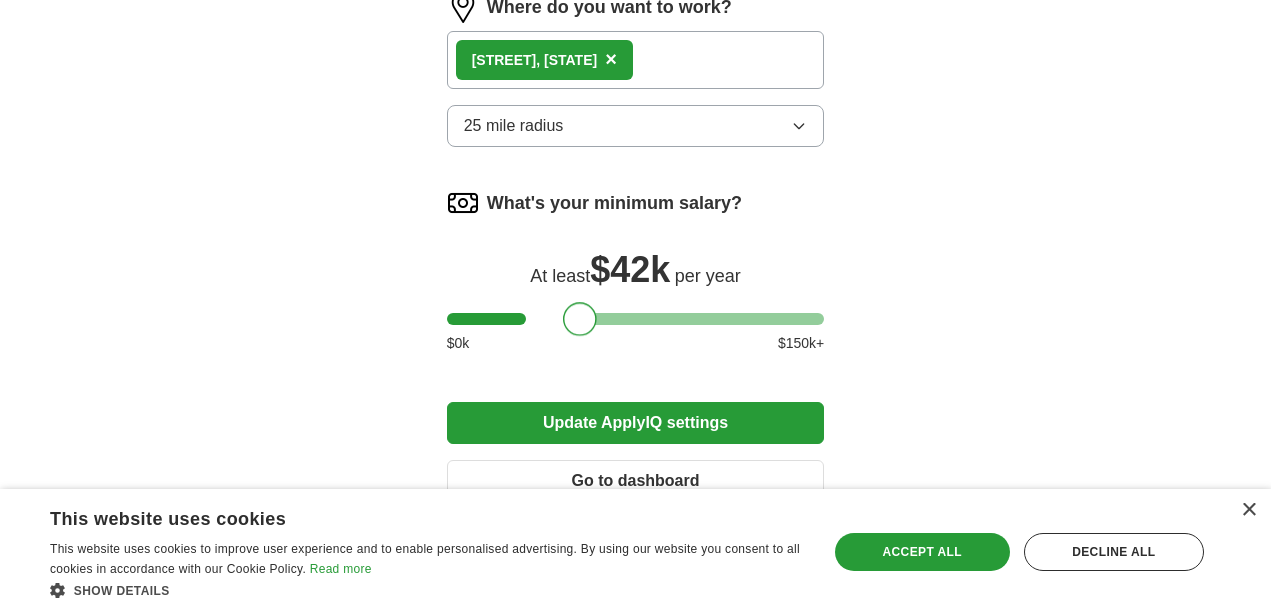 click at bounding box center [580, 319] 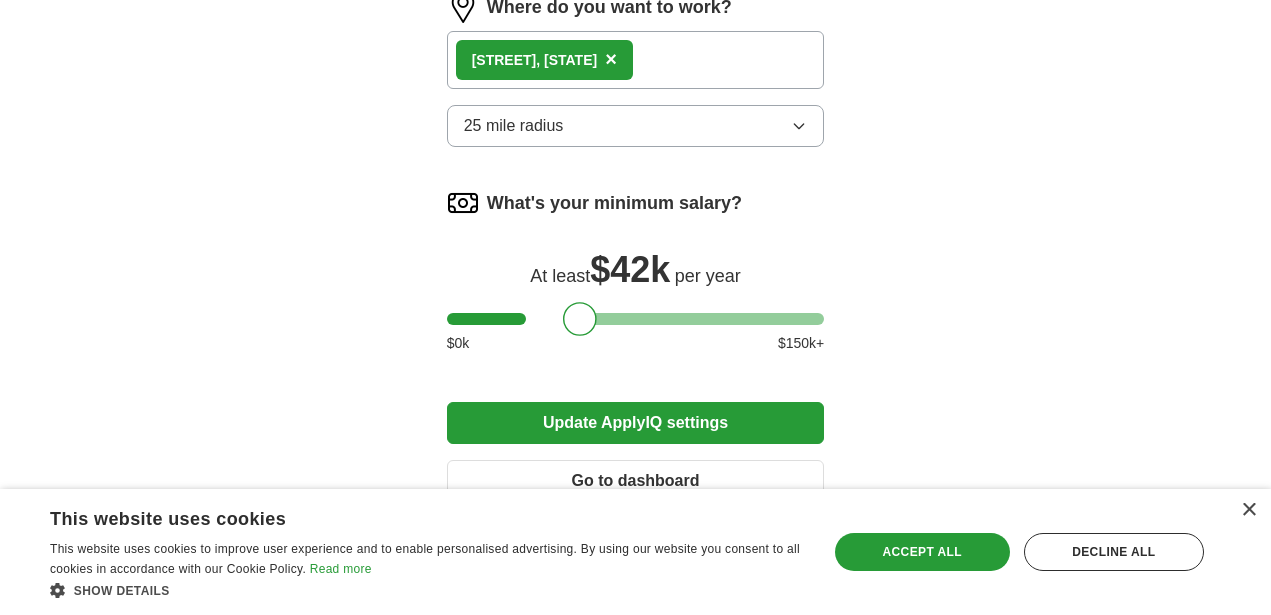 click on "Update ApplyIQ settings" at bounding box center [636, 423] 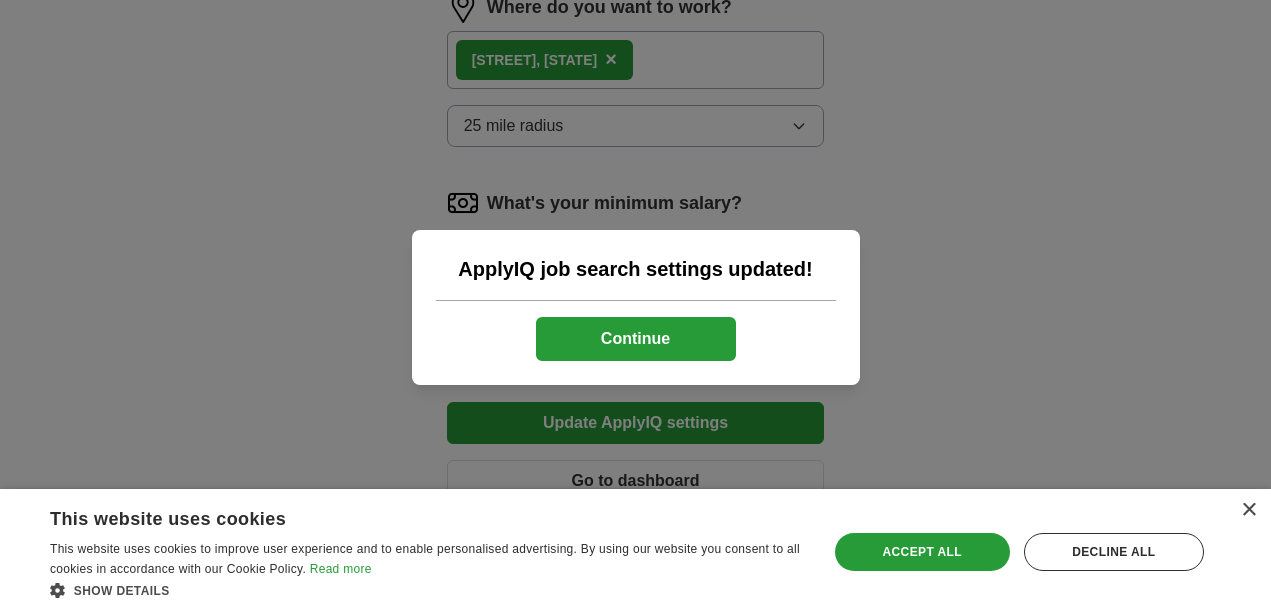 click on "Continue" at bounding box center [636, 339] 